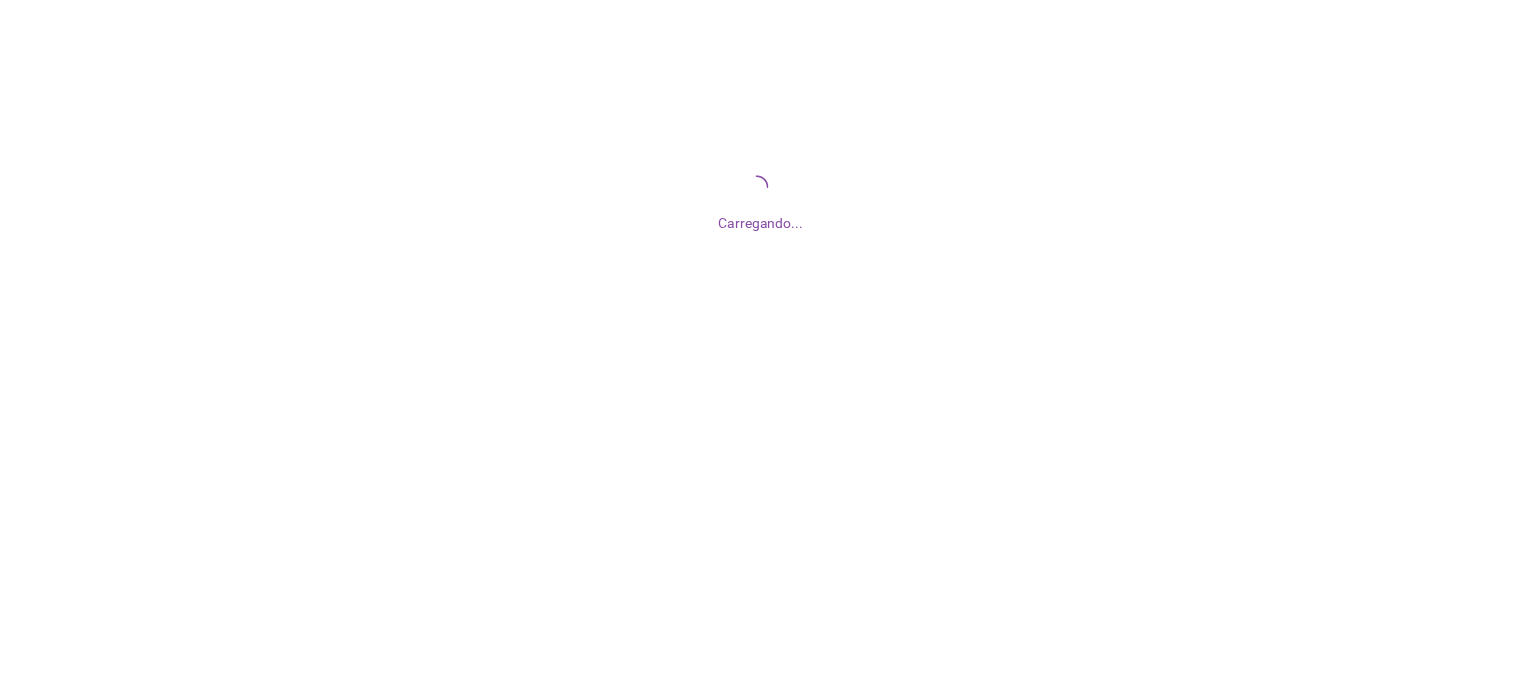 scroll, scrollTop: 0, scrollLeft: 0, axis: both 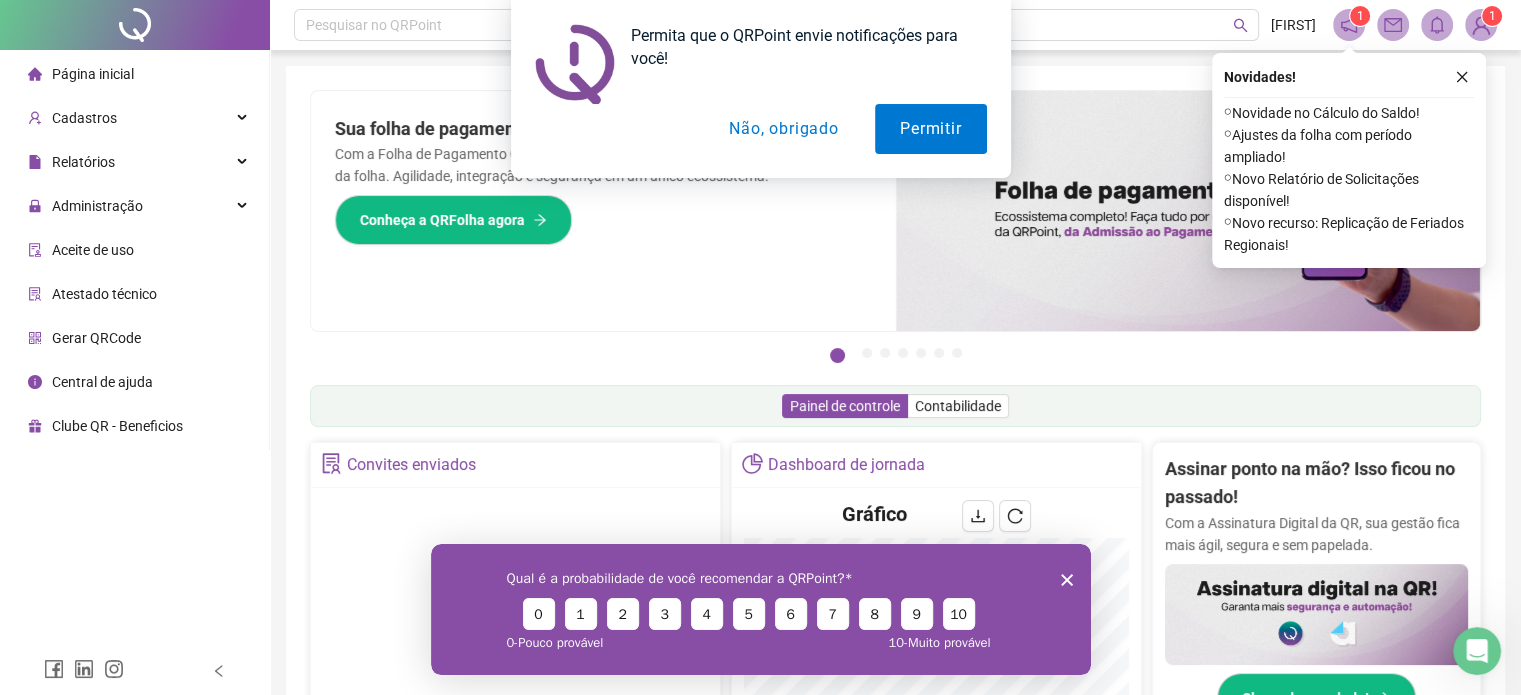 click on "Permita que o QRPoint envie notificações para você! Permitir Não, obrigado" at bounding box center [760, 89] 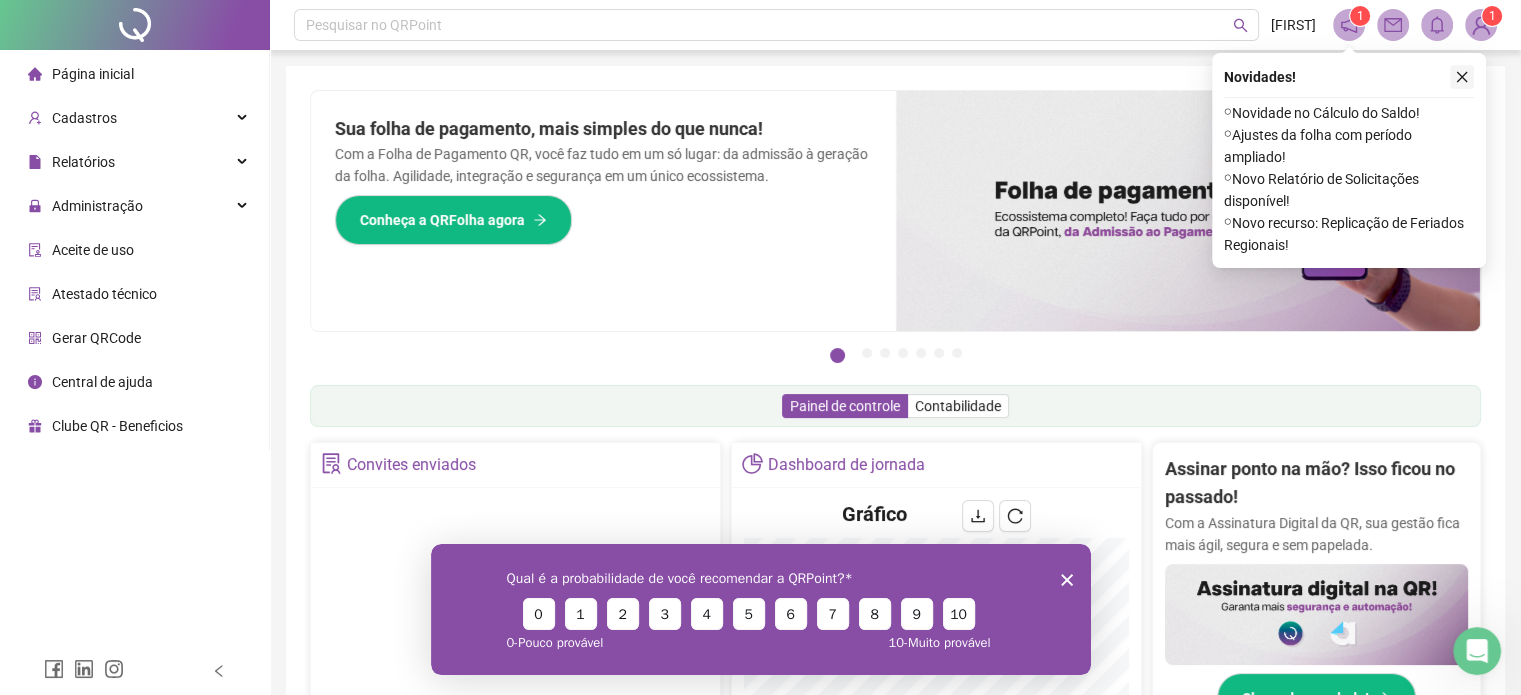 click 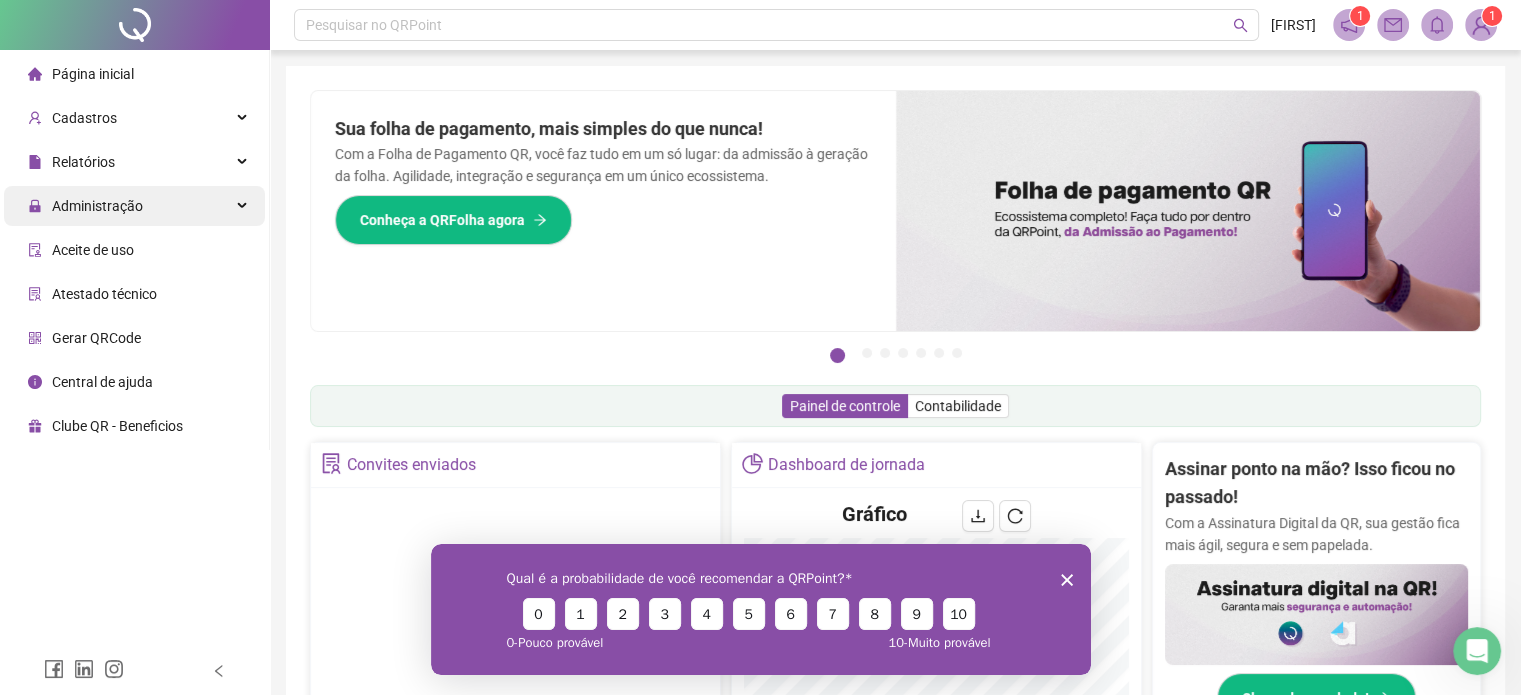 click on "Administração" at bounding box center (97, 206) 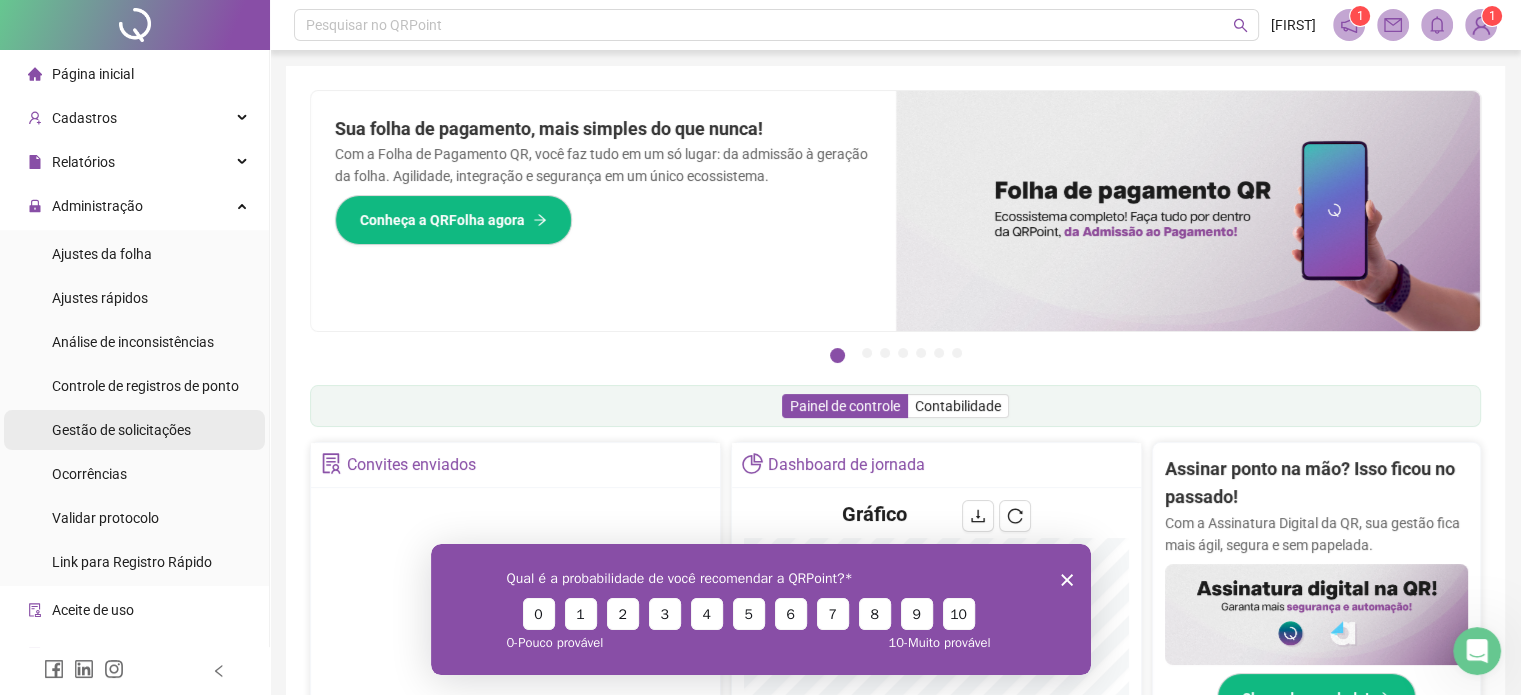 click on "Gestão de solicitações" at bounding box center [121, 430] 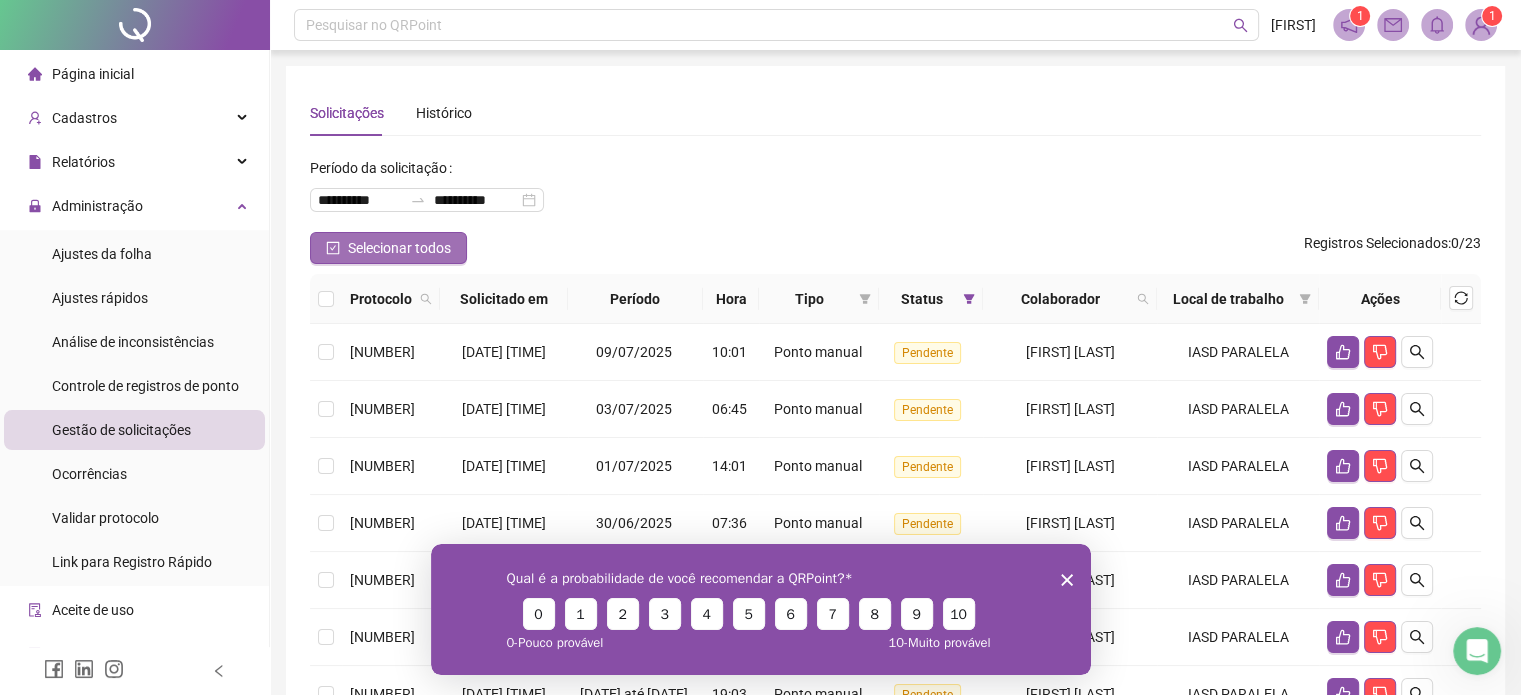 click on "Selecionar todos" at bounding box center [399, 248] 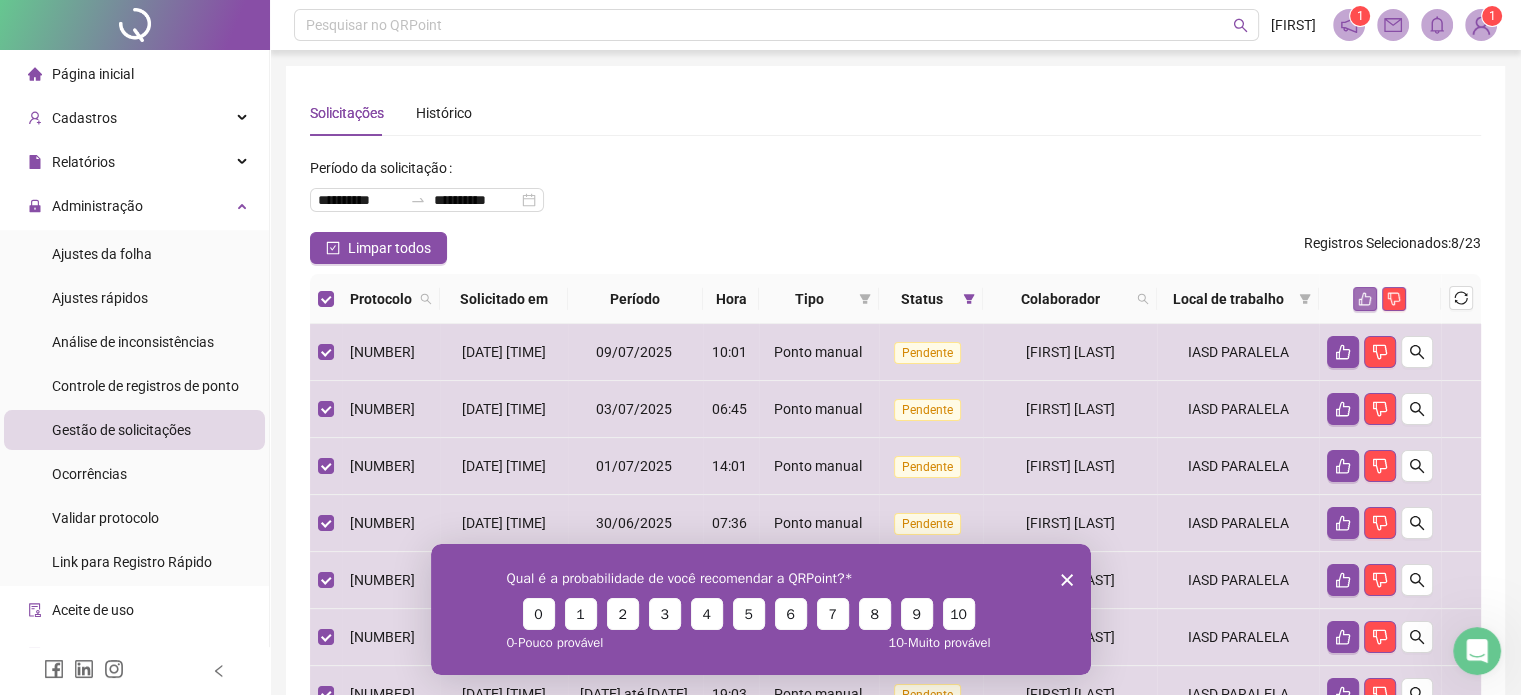 click at bounding box center (1365, 299) 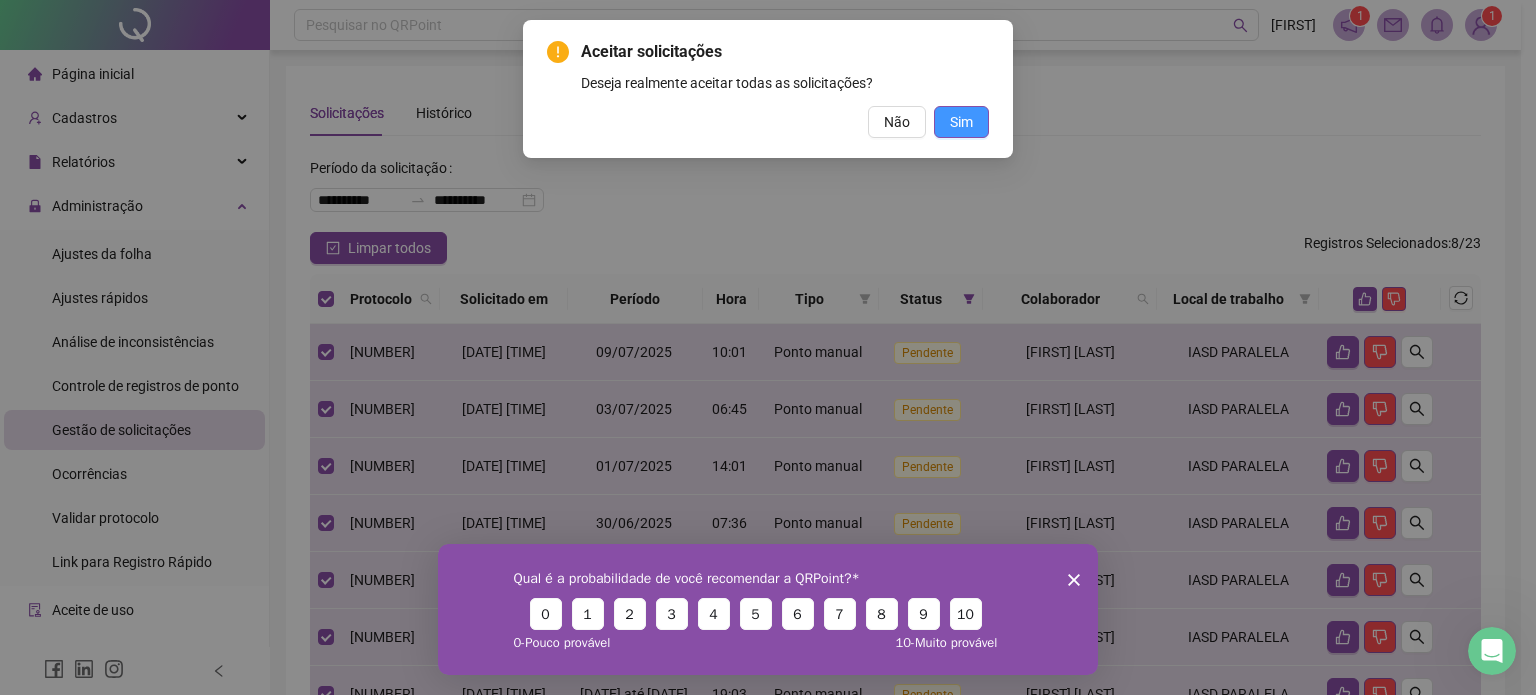 click on "Sim" at bounding box center (961, 122) 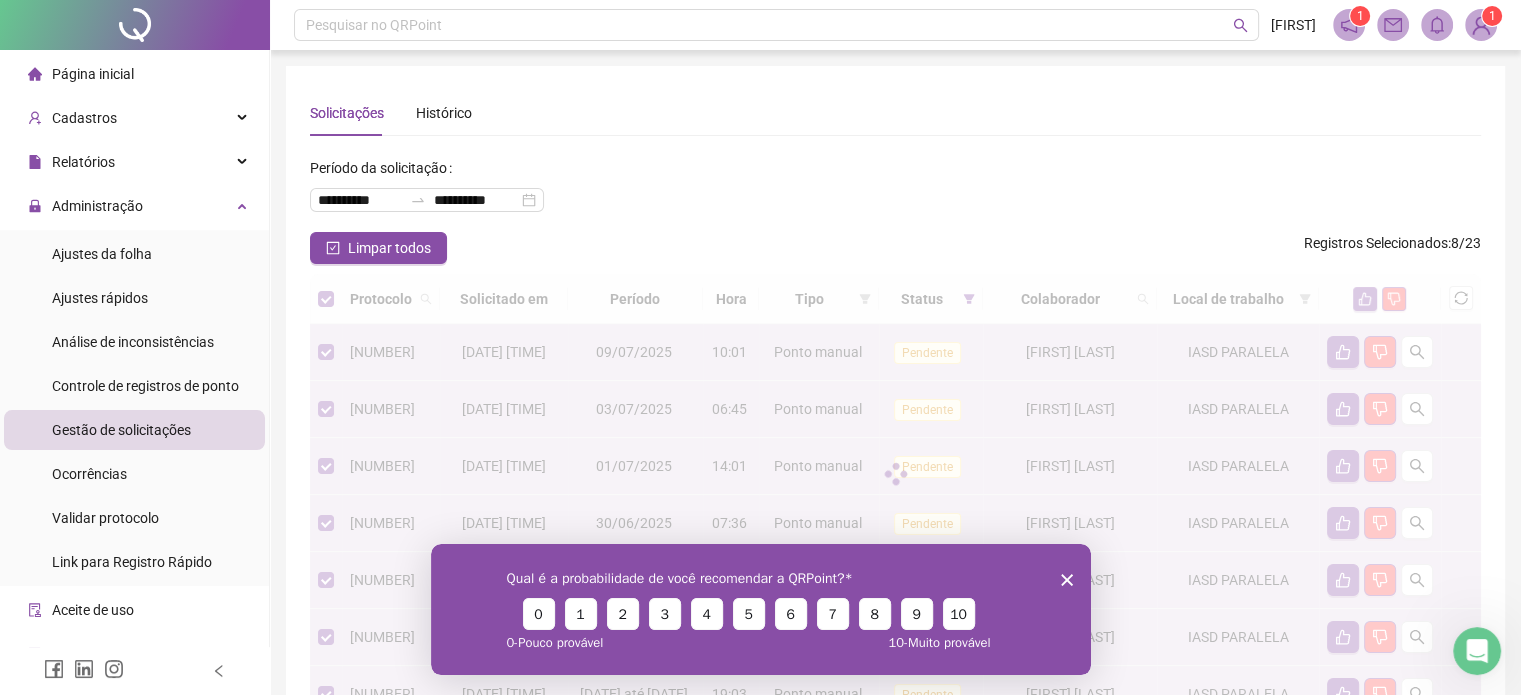 click 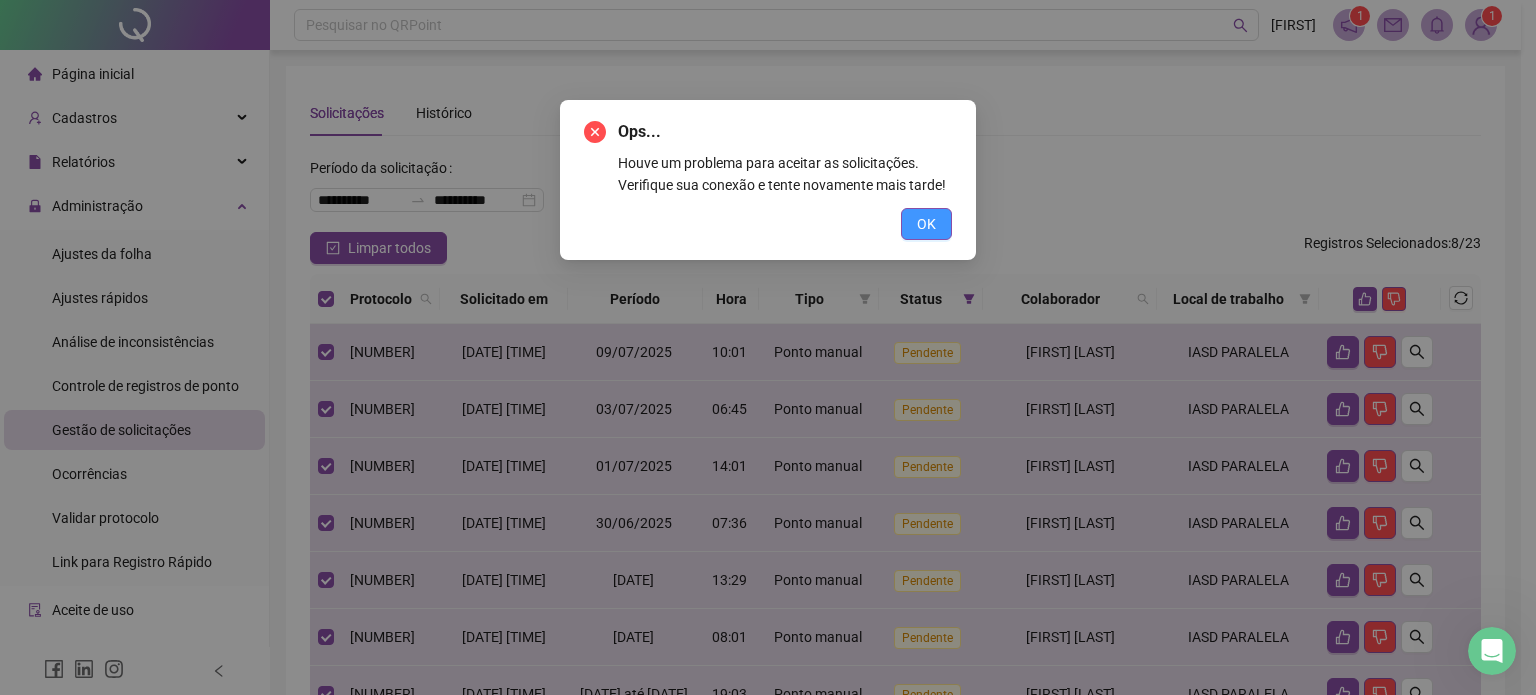 click on "OK" at bounding box center (926, 224) 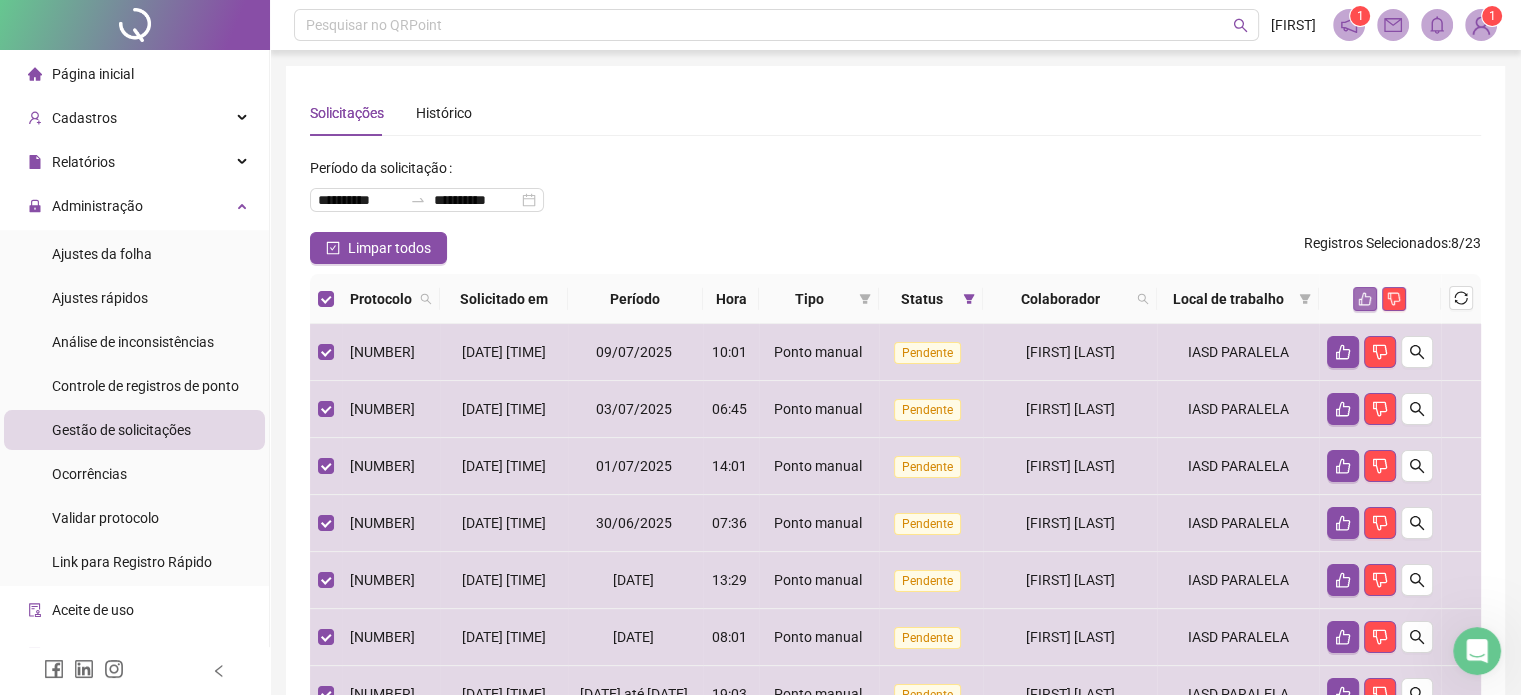 click 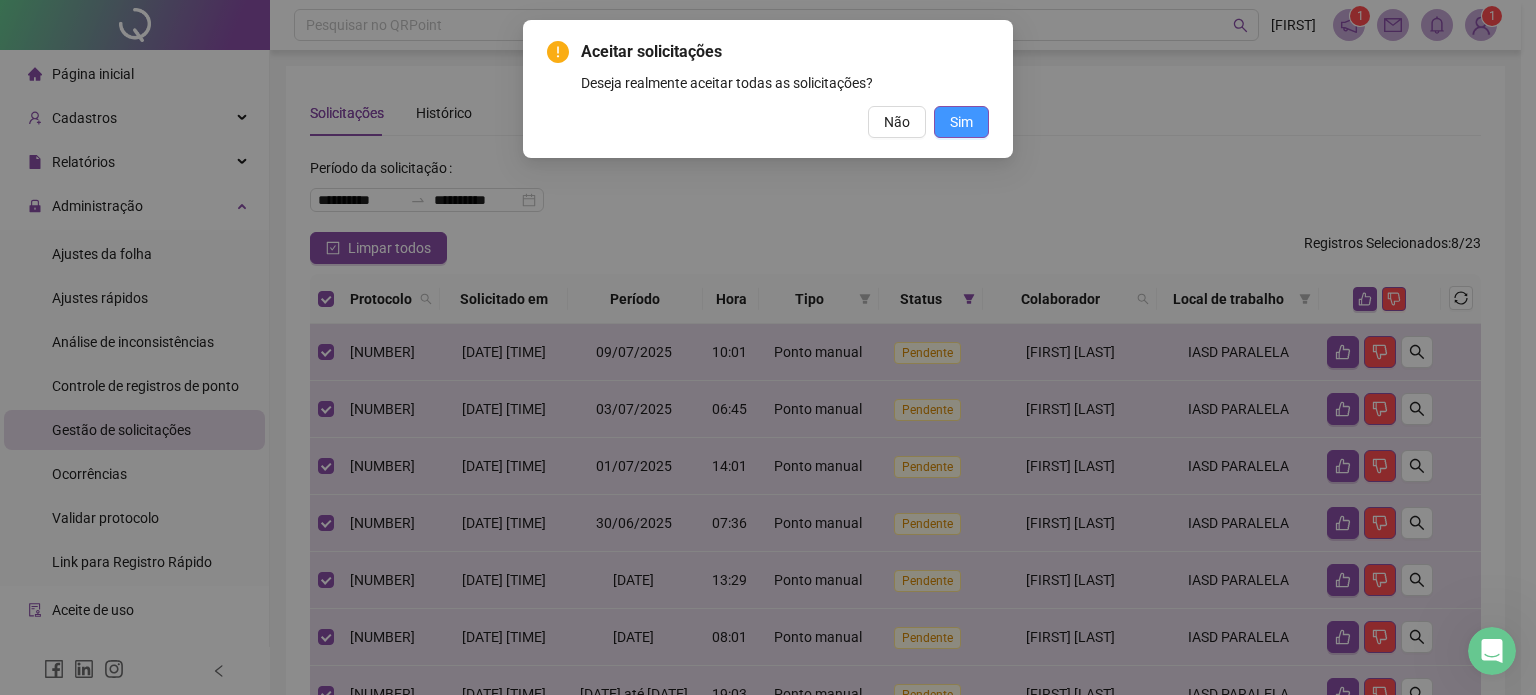 click on "Sim" at bounding box center [961, 122] 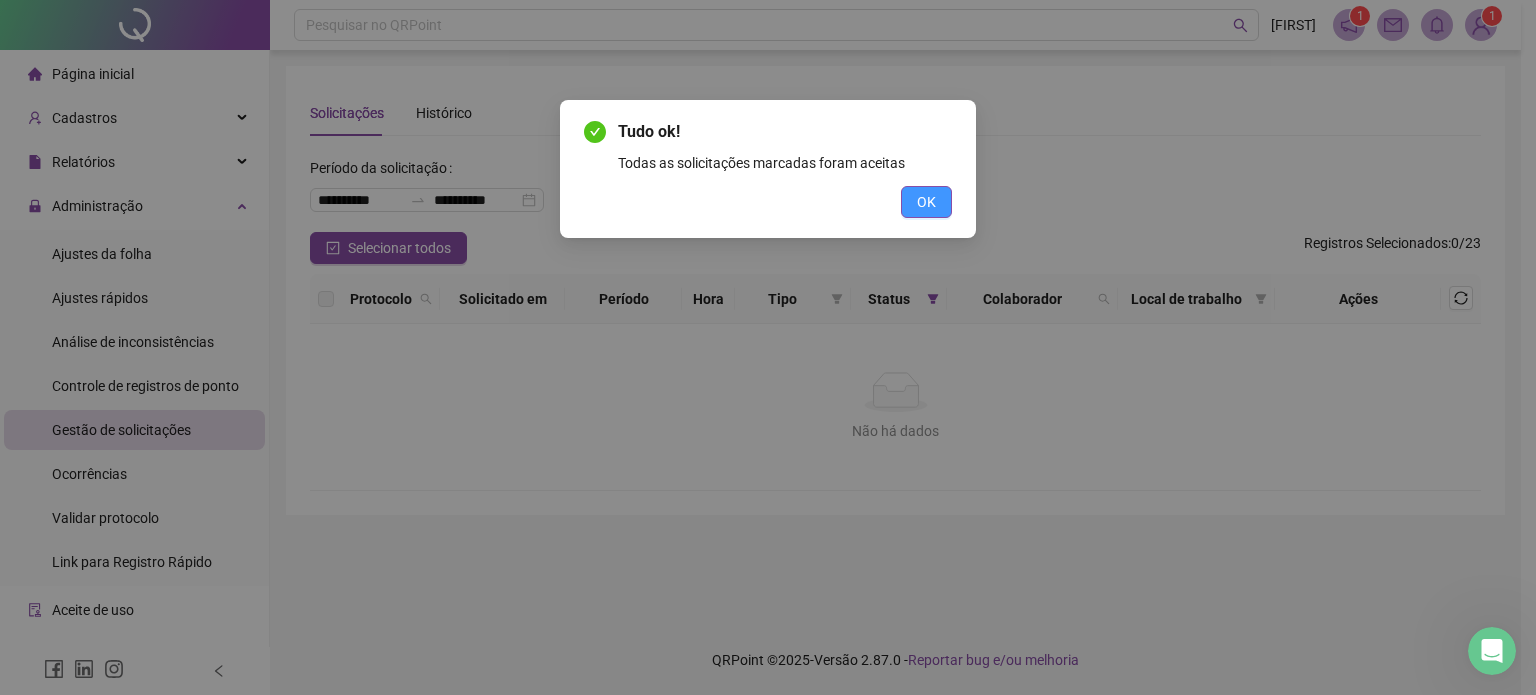 click on "OK" at bounding box center [926, 202] 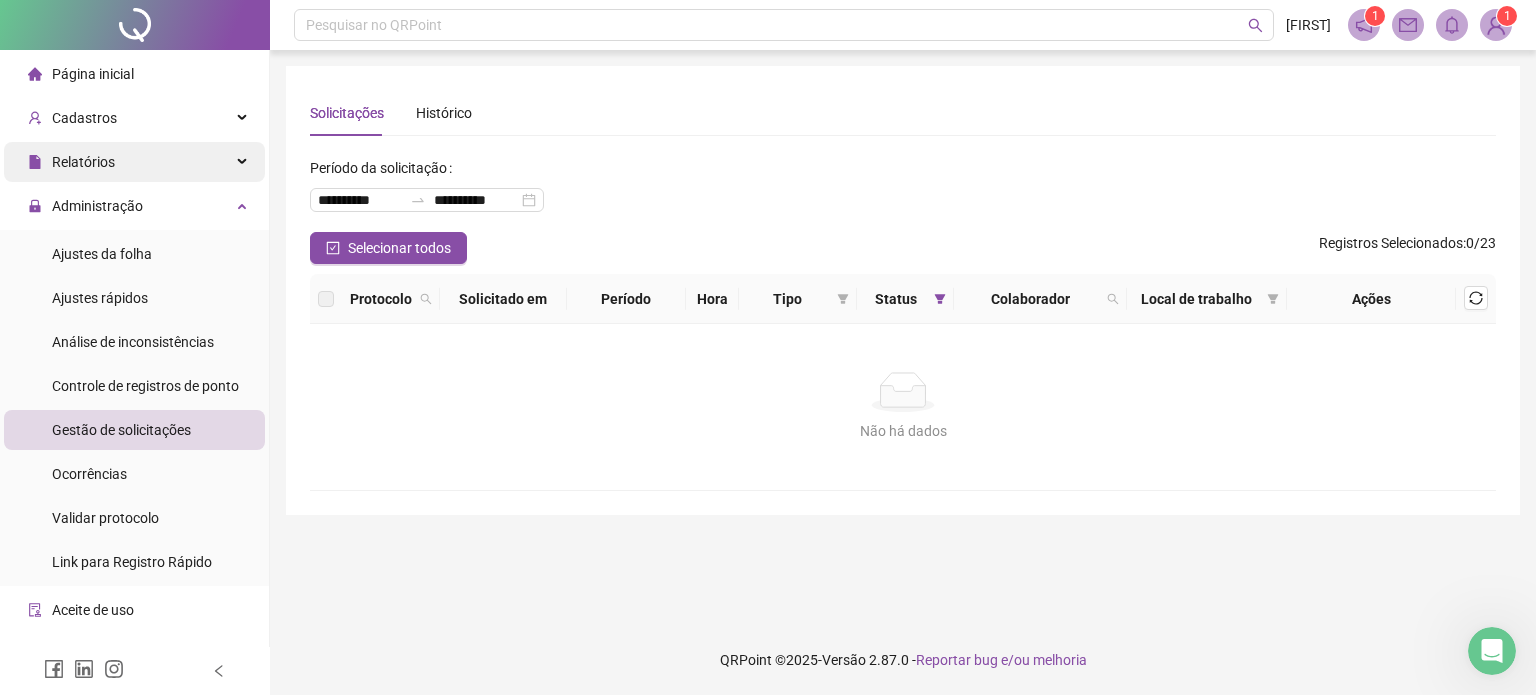 click on "Relatórios" at bounding box center (134, 162) 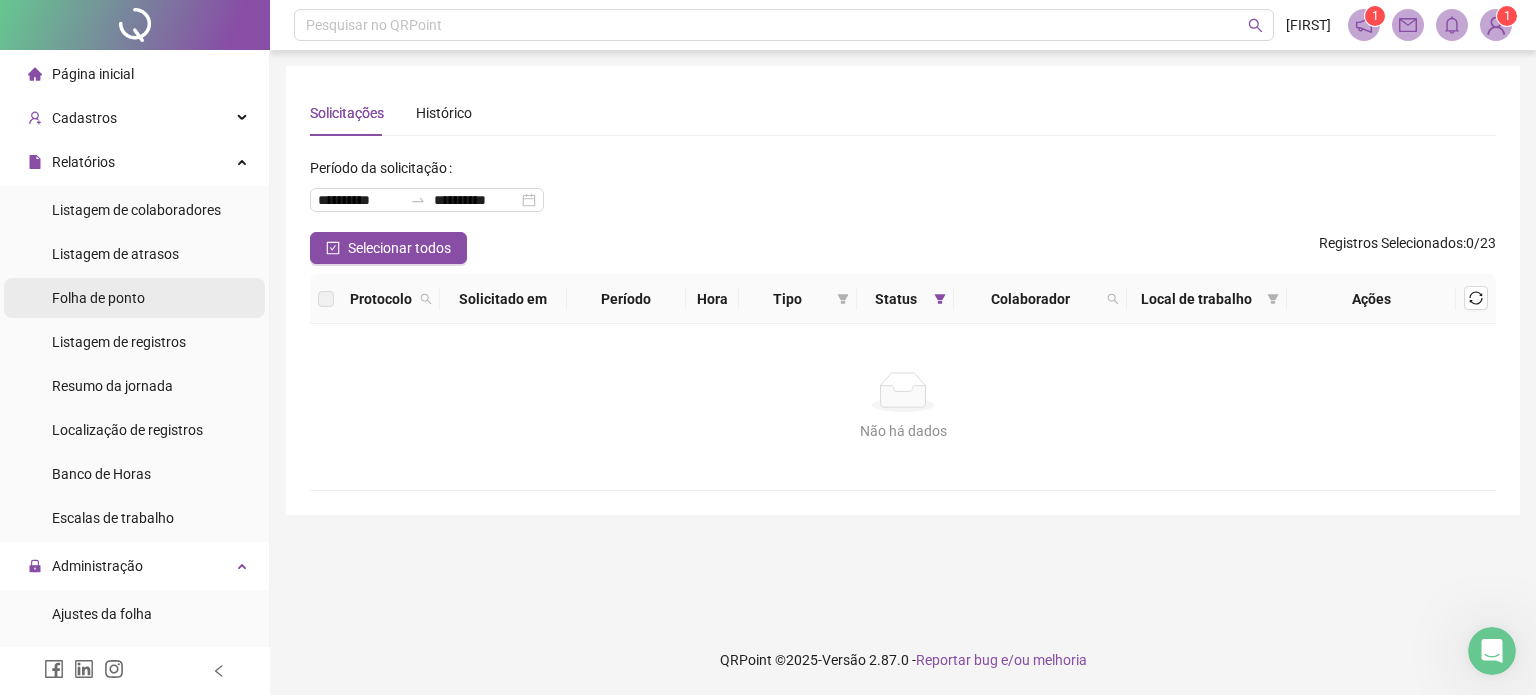 click on "Folha de ponto" at bounding box center (98, 298) 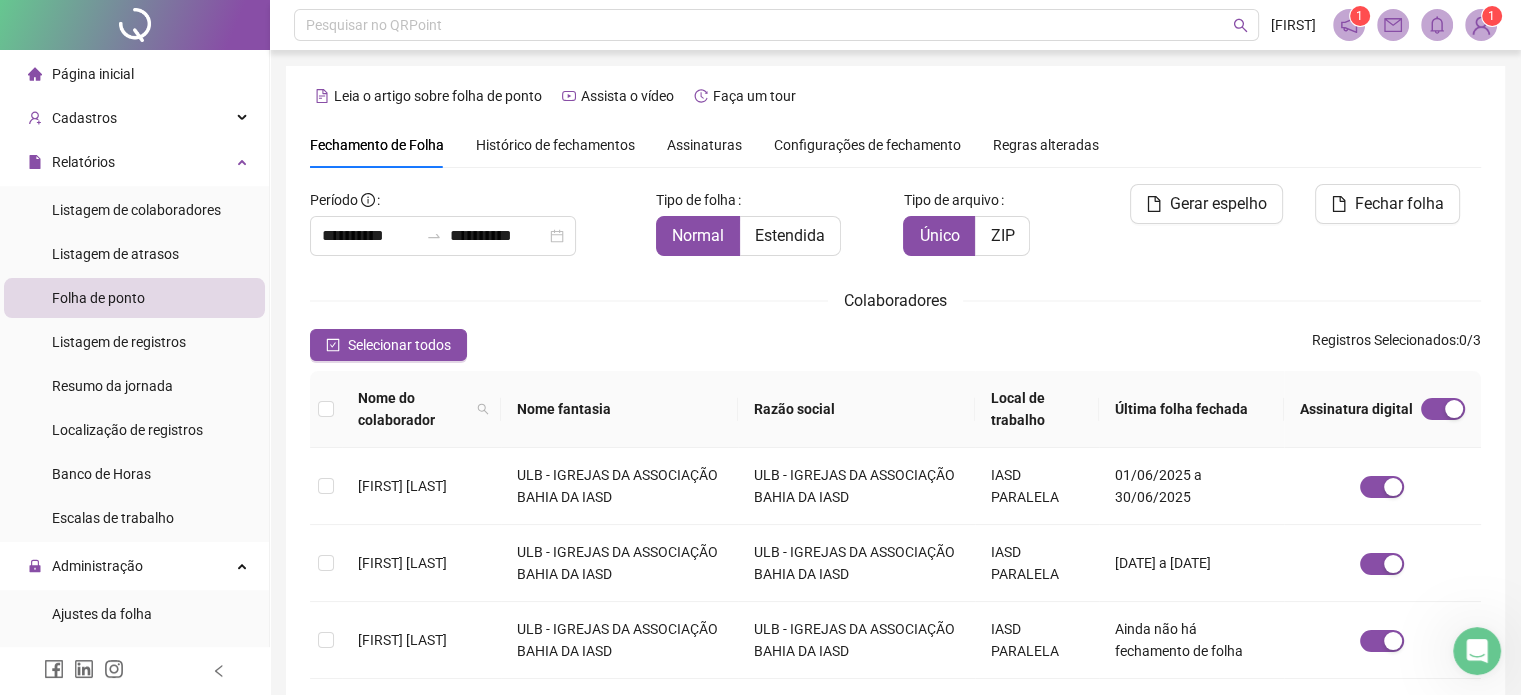 scroll, scrollTop: 61, scrollLeft: 0, axis: vertical 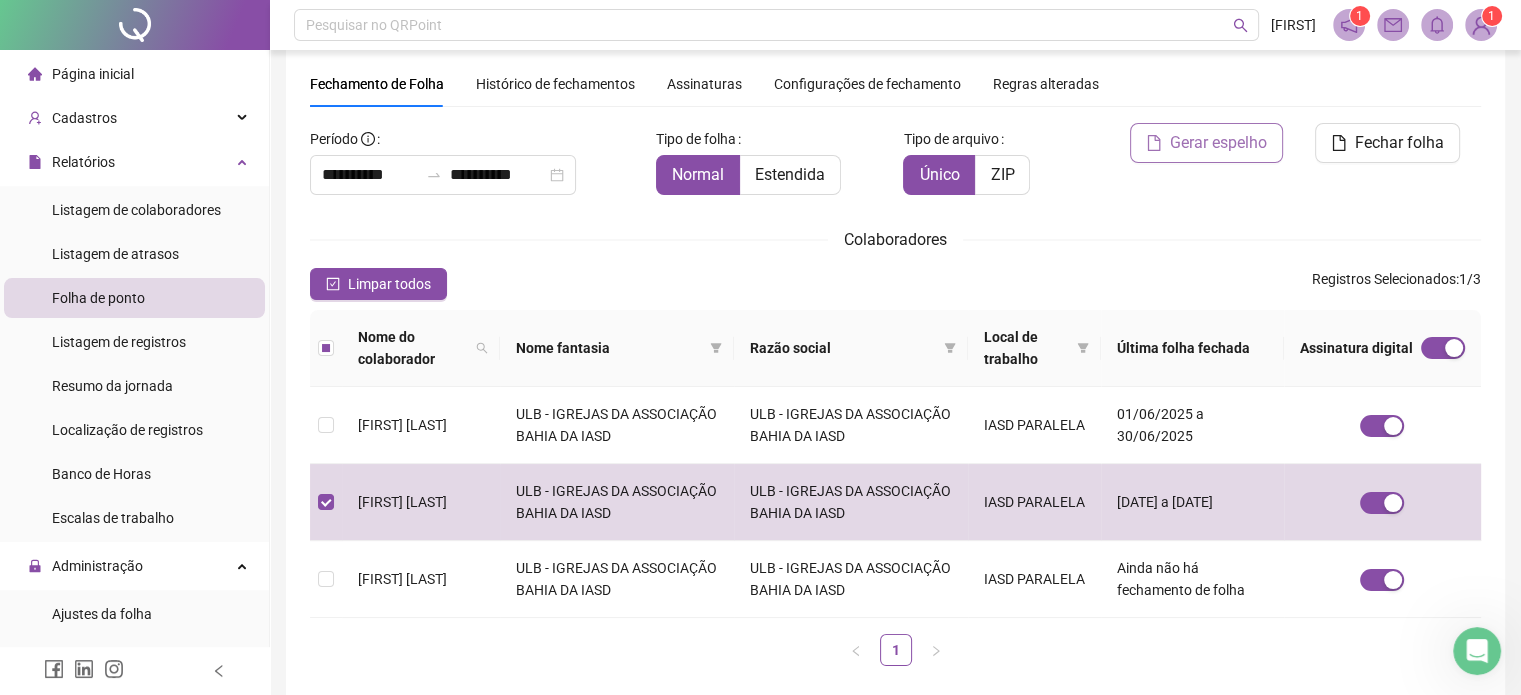 click on "Gerar espelho" at bounding box center [1218, 143] 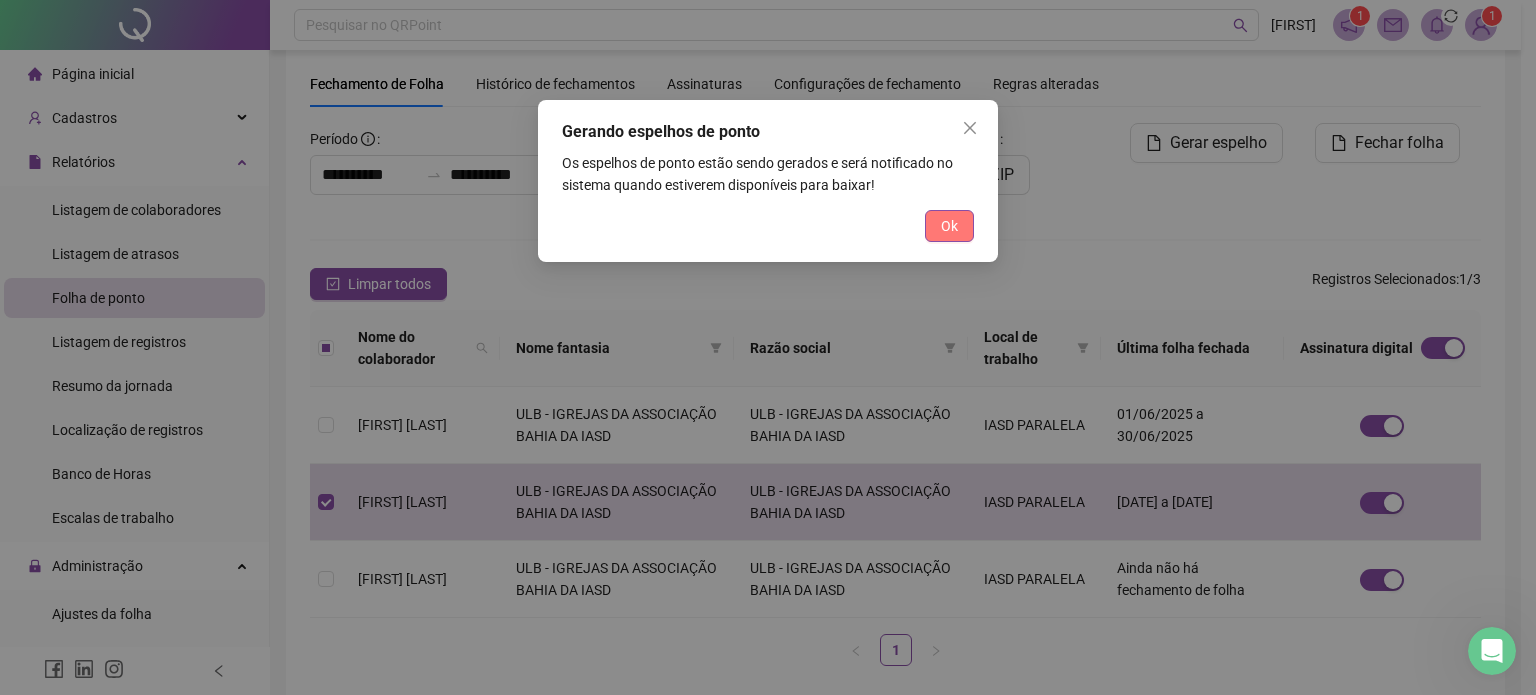 click on "Ok" at bounding box center (949, 226) 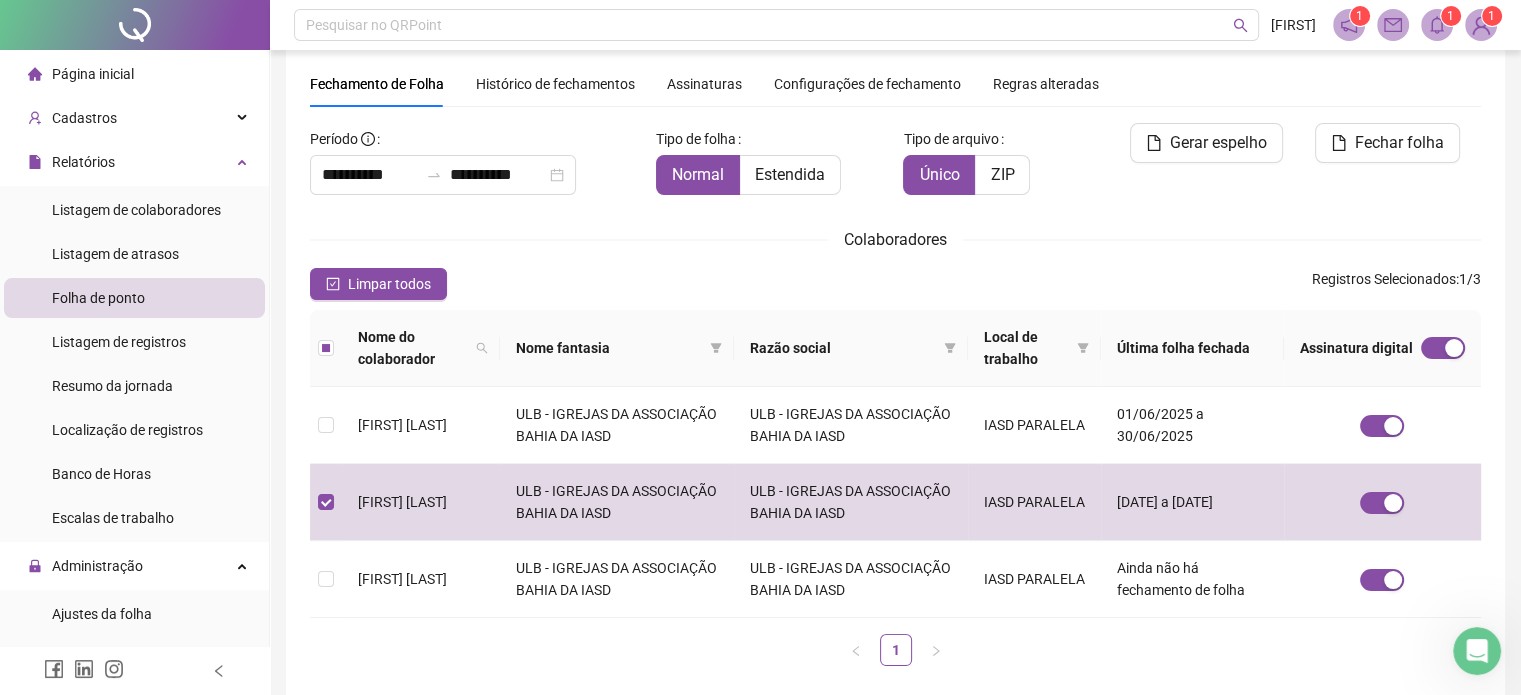 click 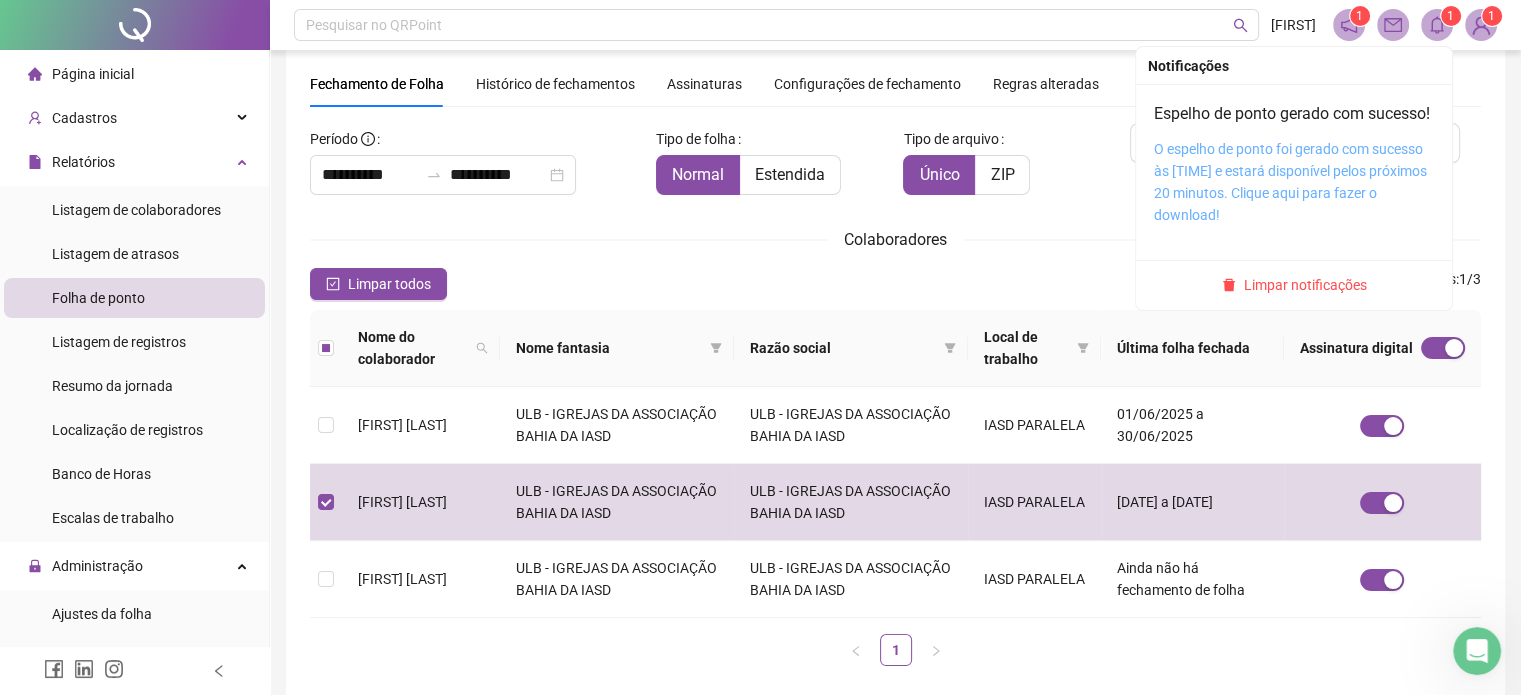 click on "O espelho de ponto foi gerado com sucesso às [TIME] e estará disponível pelos próximos 20 minutos.
Clique aqui para fazer o download!" at bounding box center (1290, 182) 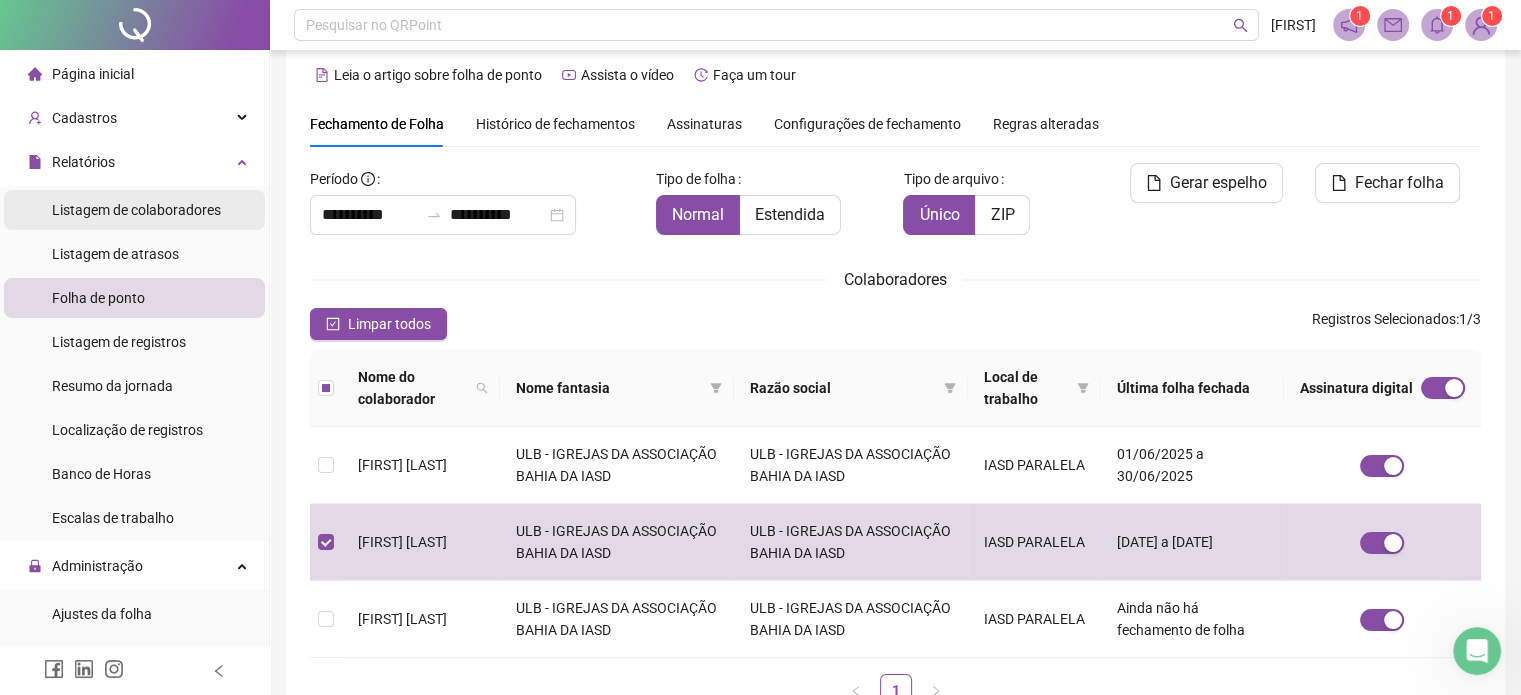 scroll, scrollTop: 0, scrollLeft: 0, axis: both 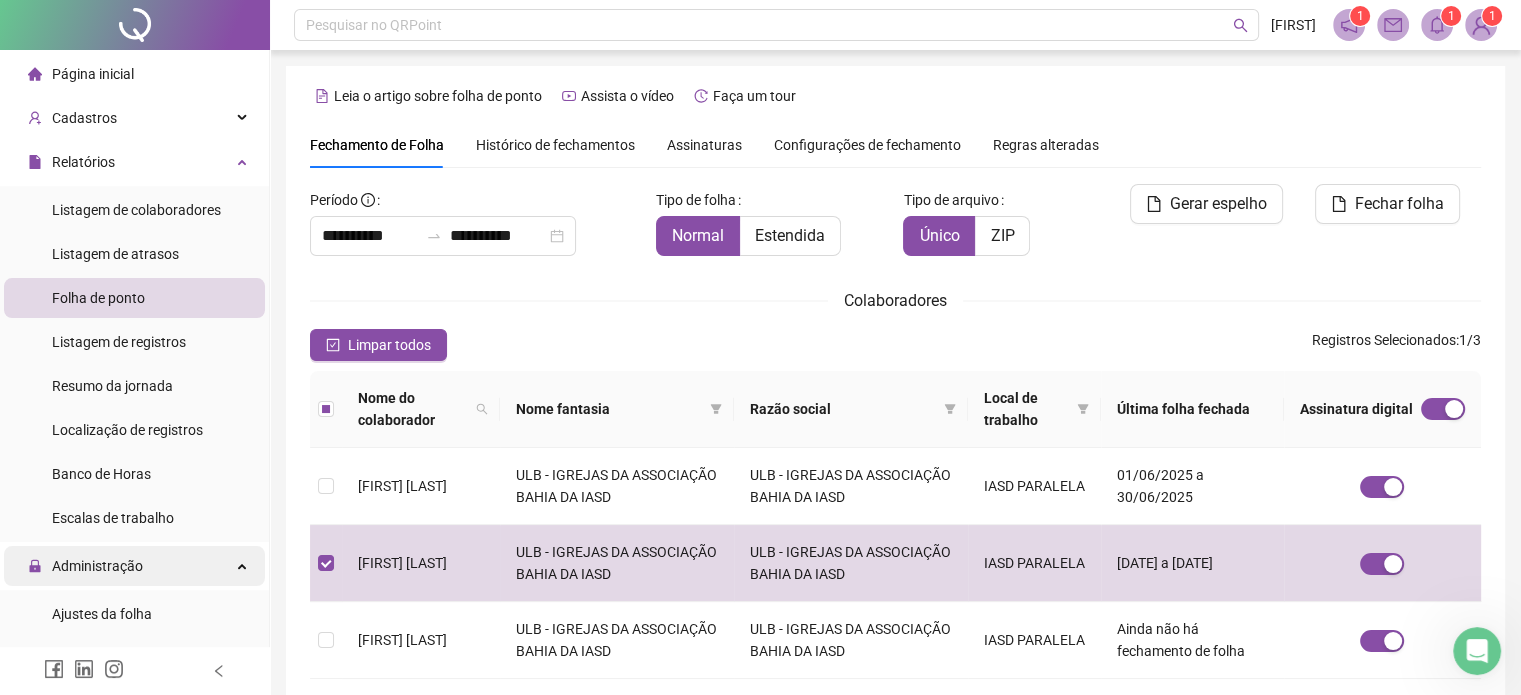 click on "Administração" at bounding box center (97, 566) 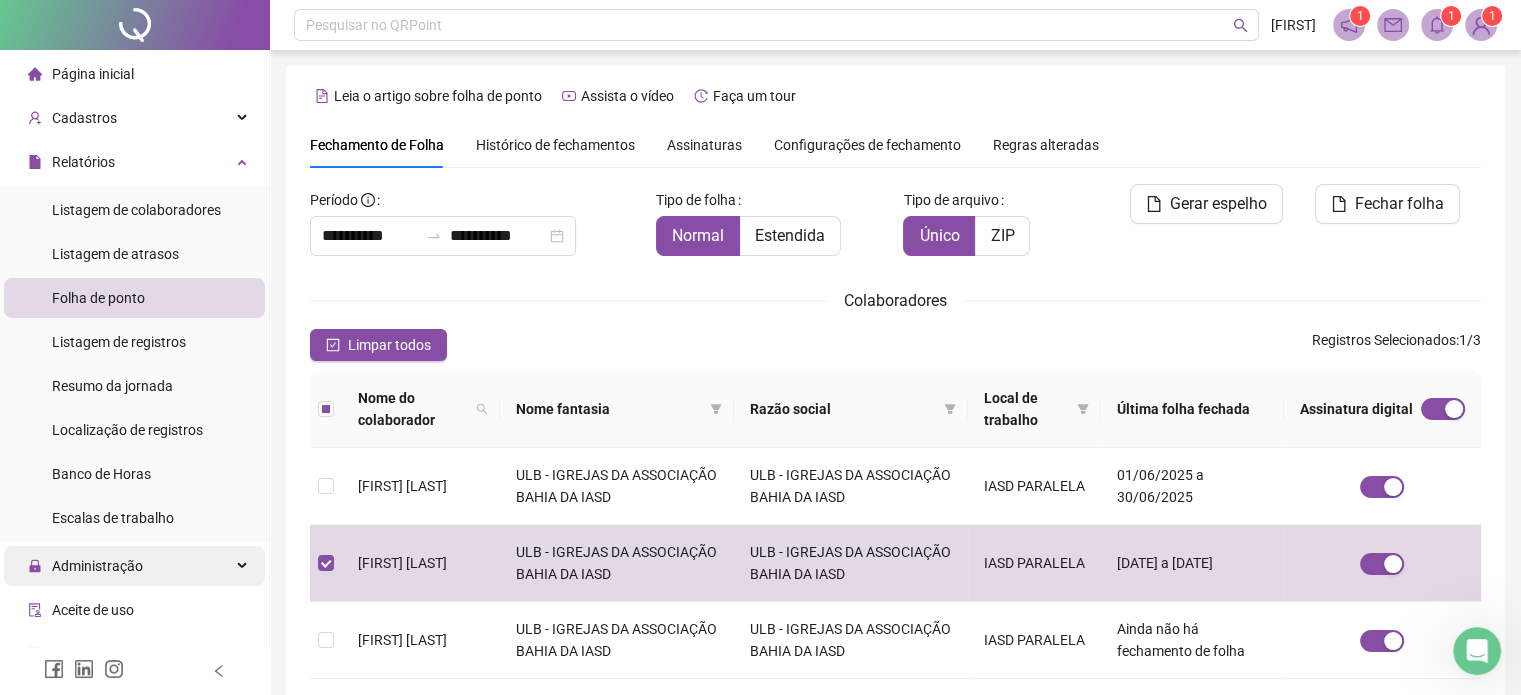 click on "Administração" at bounding box center (97, 566) 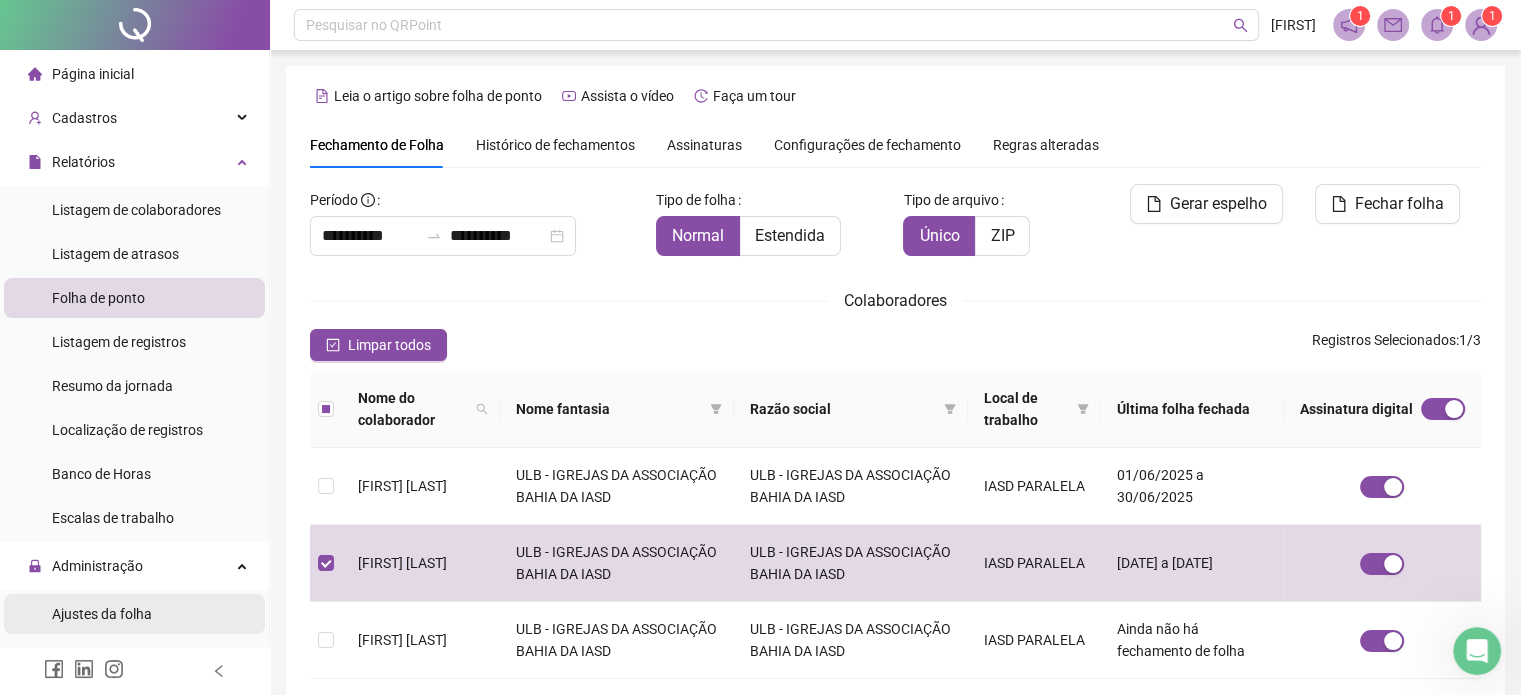 click on "Ajustes da folha" at bounding box center (102, 614) 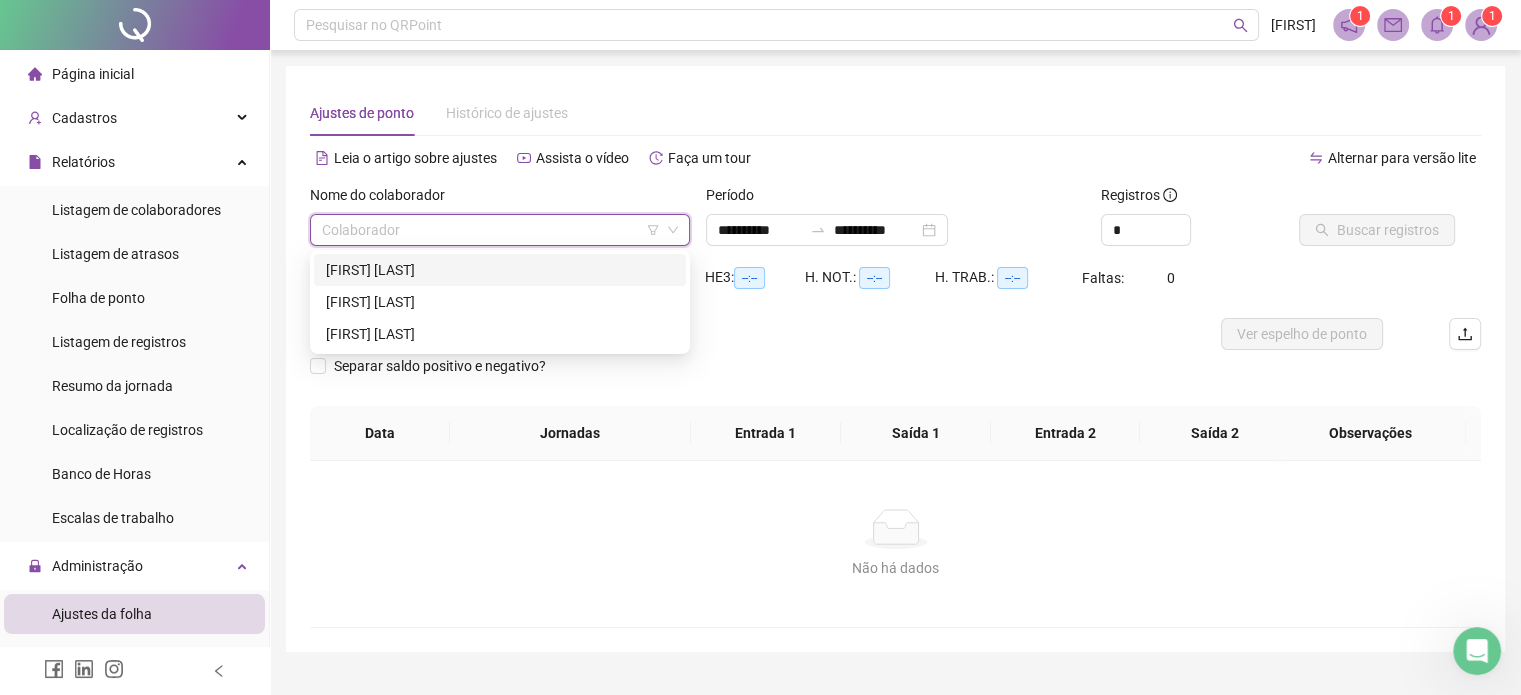 click at bounding box center (494, 230) 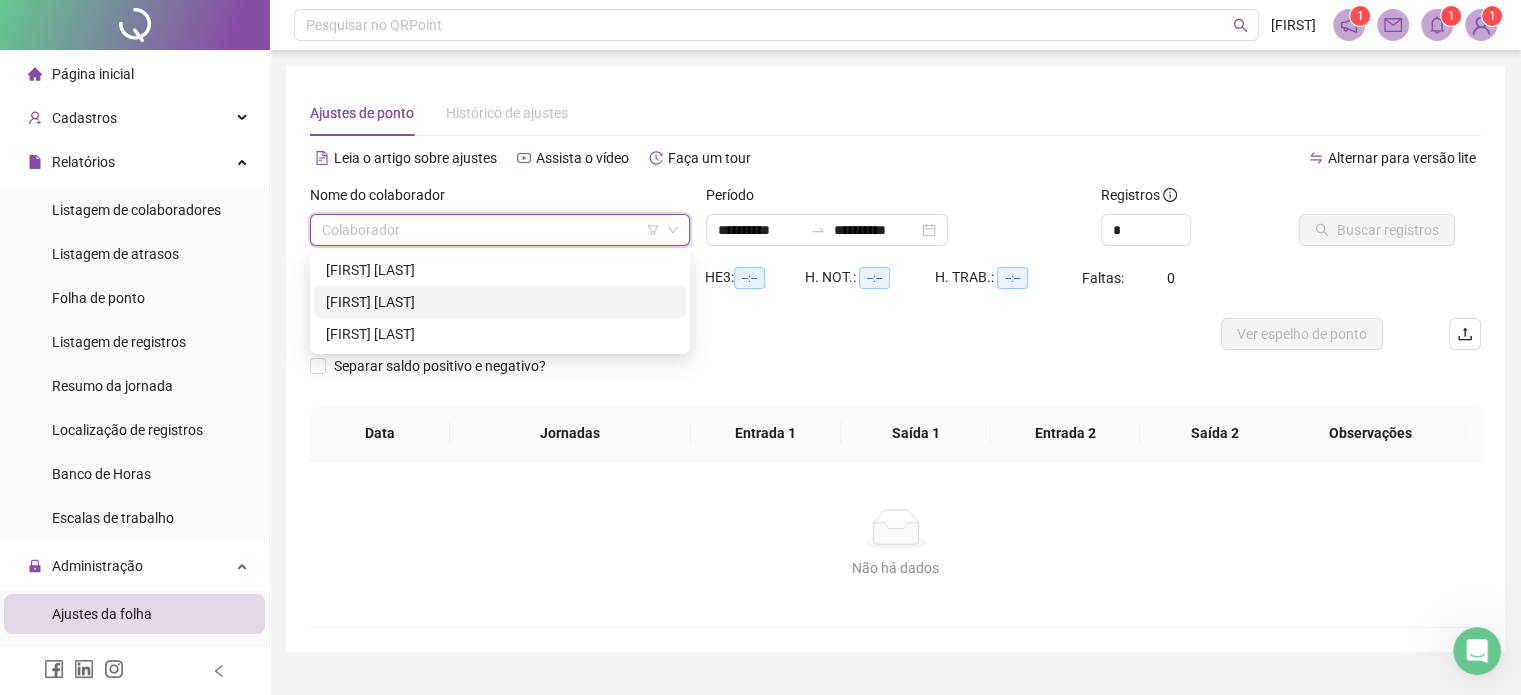 click on "[FIRST] [LAST]" at bounding box center (500, 302) 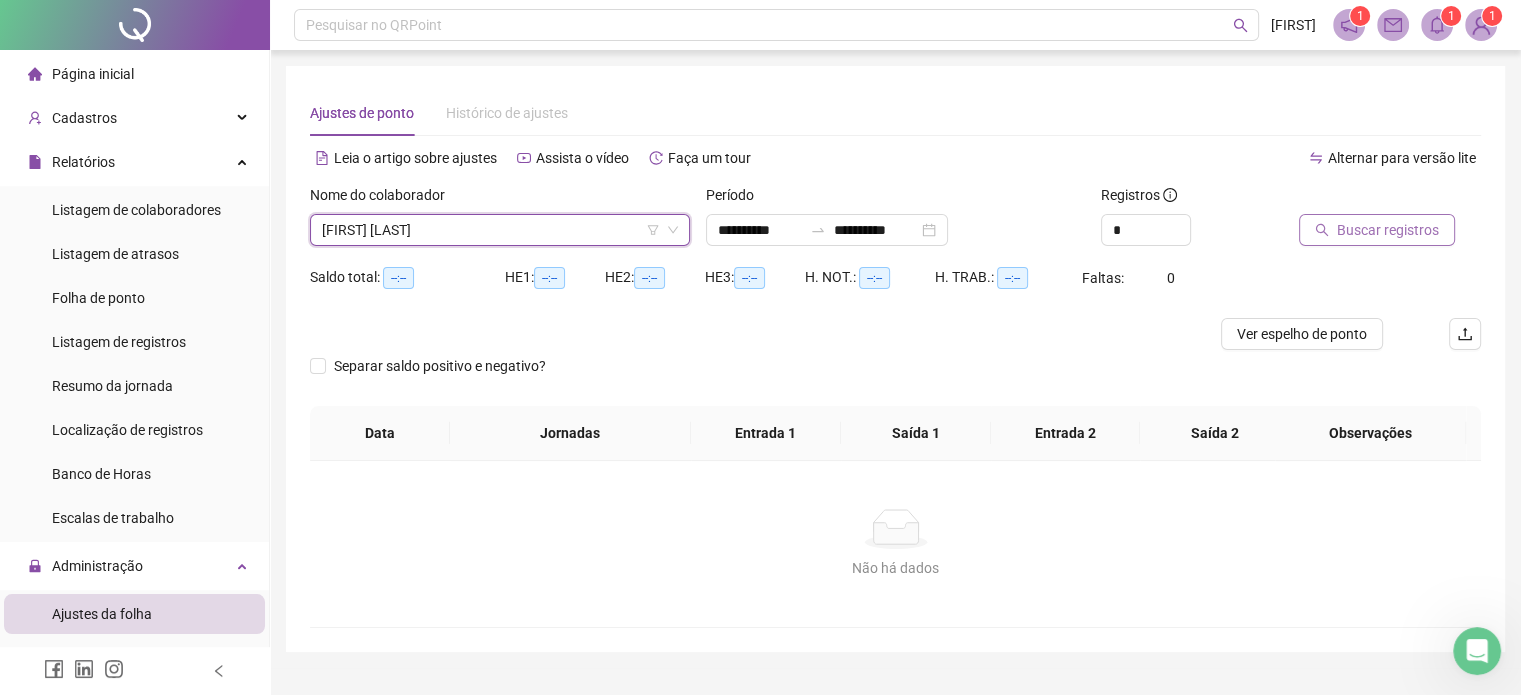 click on "Buscar registros" at bounding box center (1388, 230) 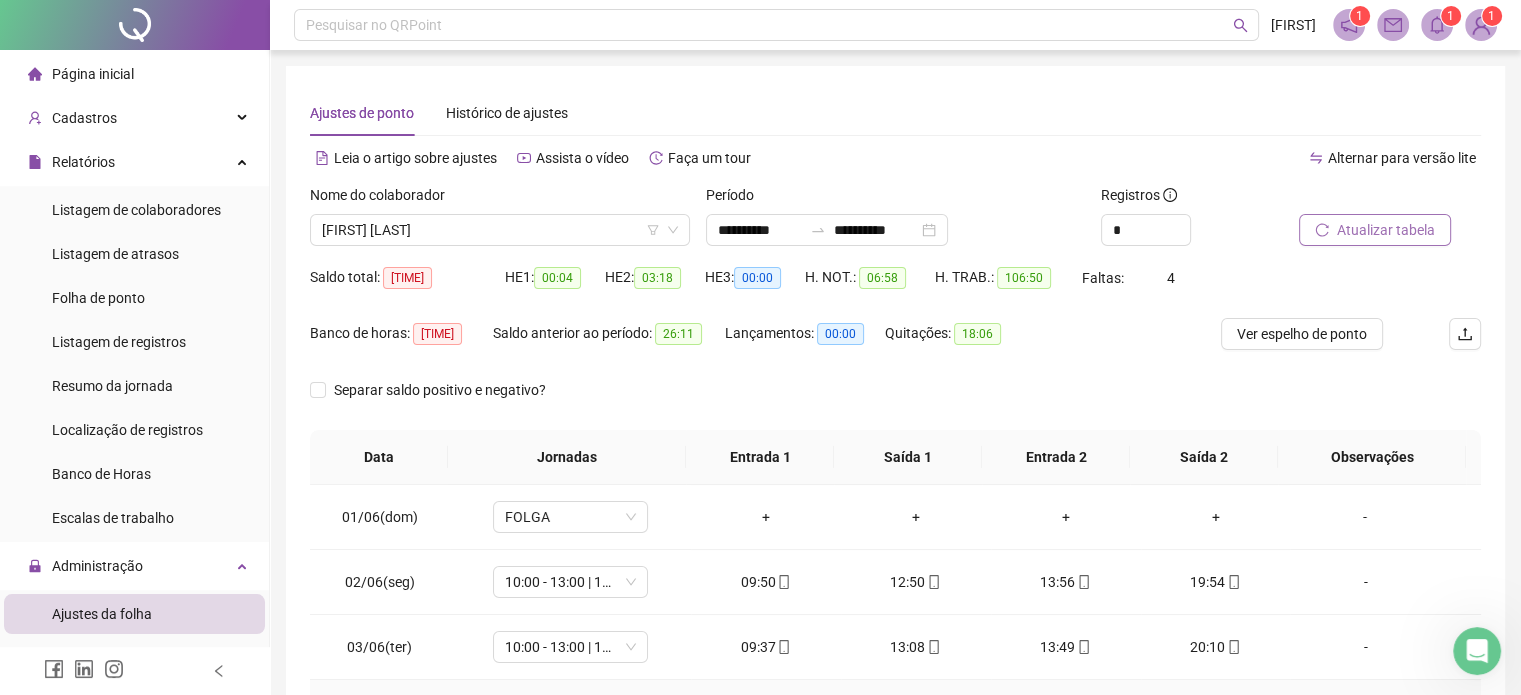 scroll, scrollTop: 200, scrollLeft: 0, axis: vertical 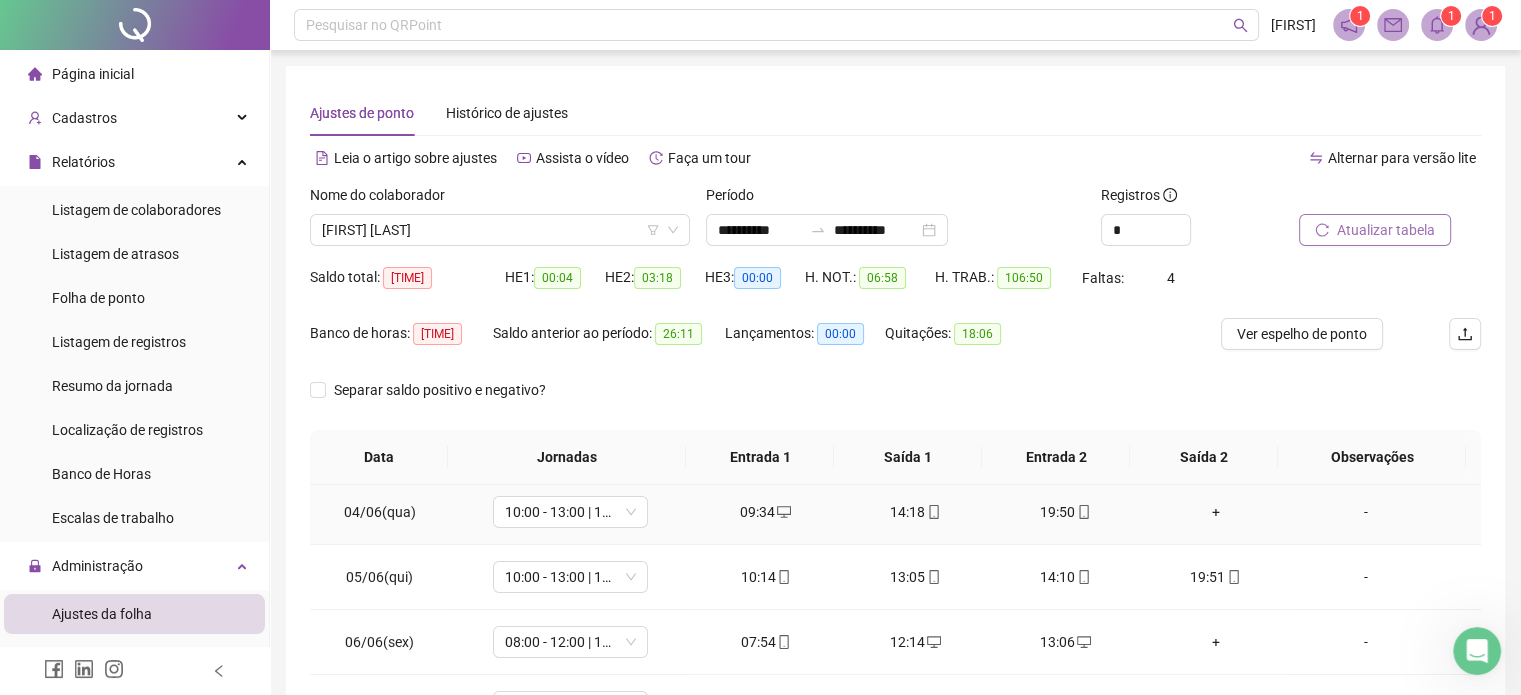 click on "+" at bounding box center [1216, 512] 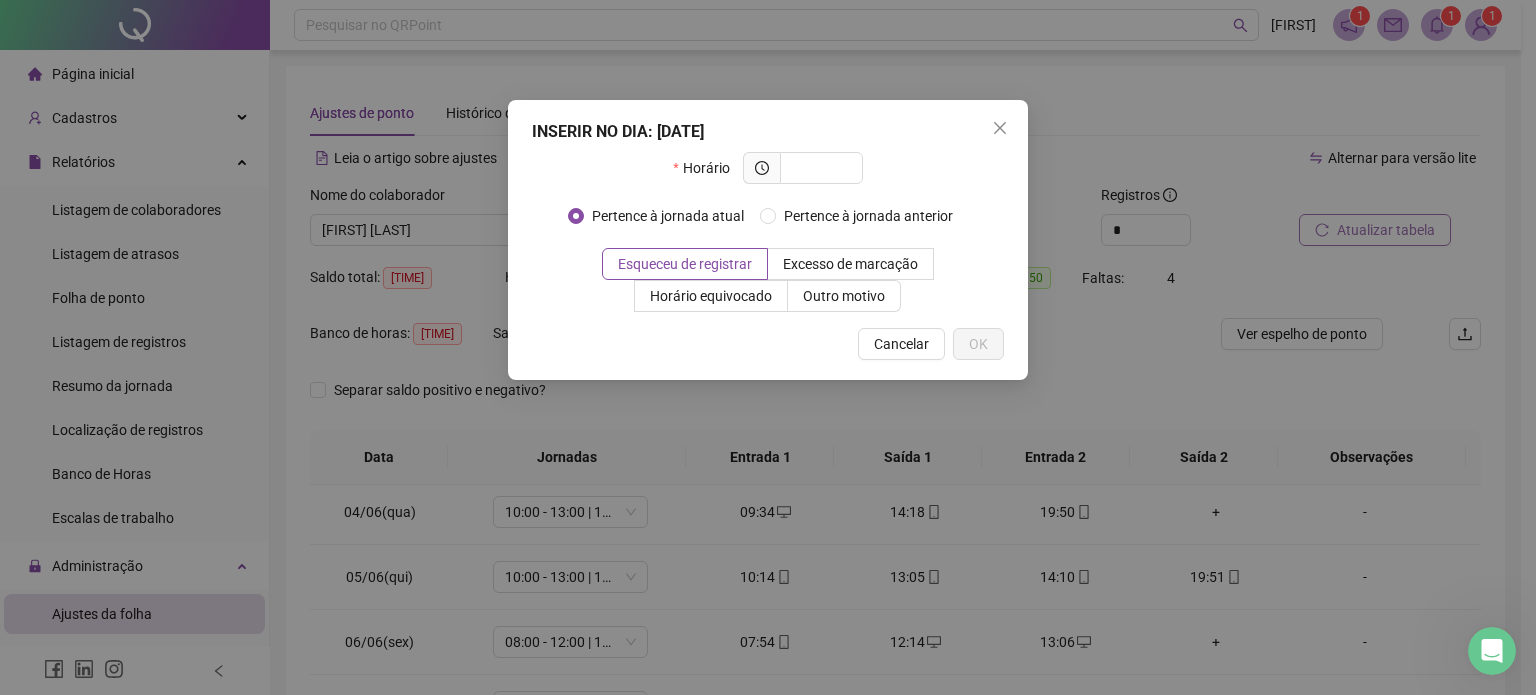 click on "INSERIR NO DIA :   [DATE] Horário Pertence à jornada atual Pertence à jornada anterior Esqueceu de registrar Excesso de marcação Horário equivocado Outro motivo Motivo Cancelar OK" at bounding box center (768, 347) 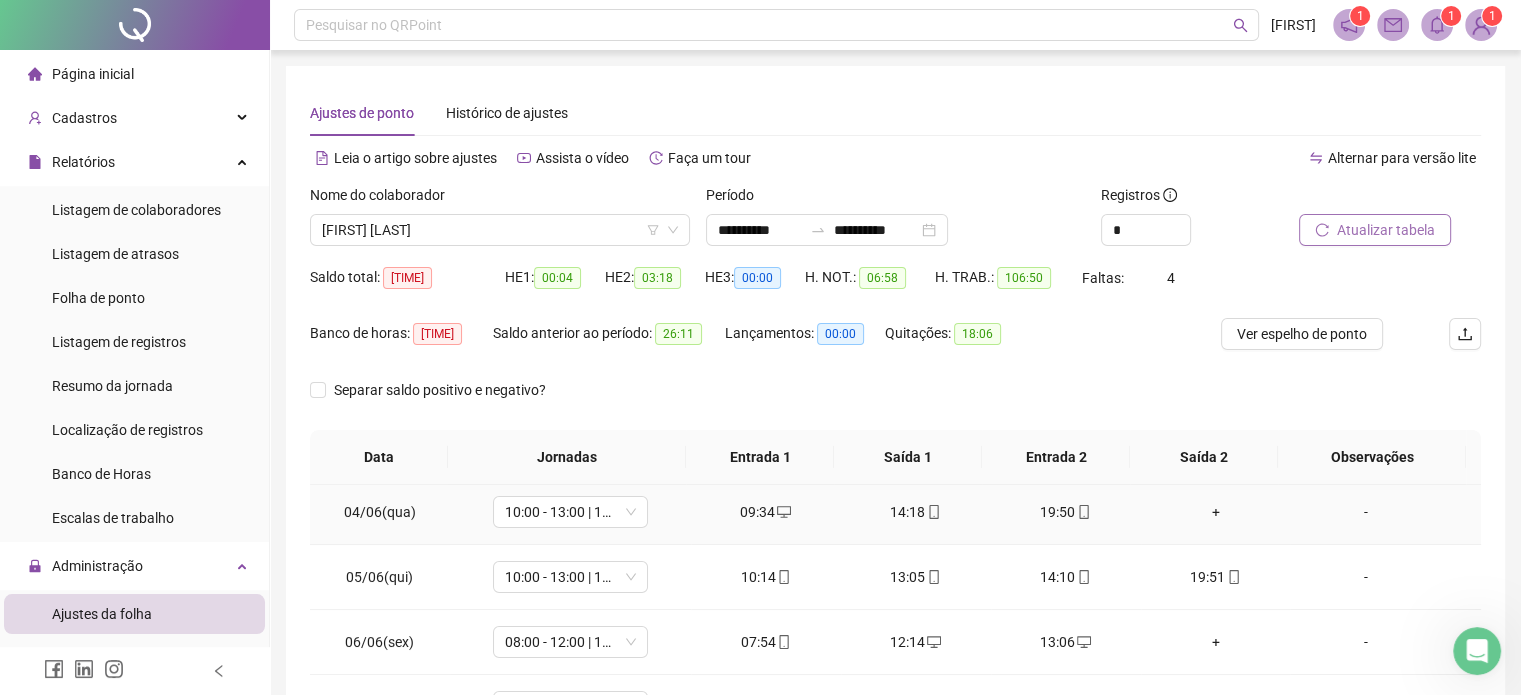 click on "+" at bounding box center (1216, 512) 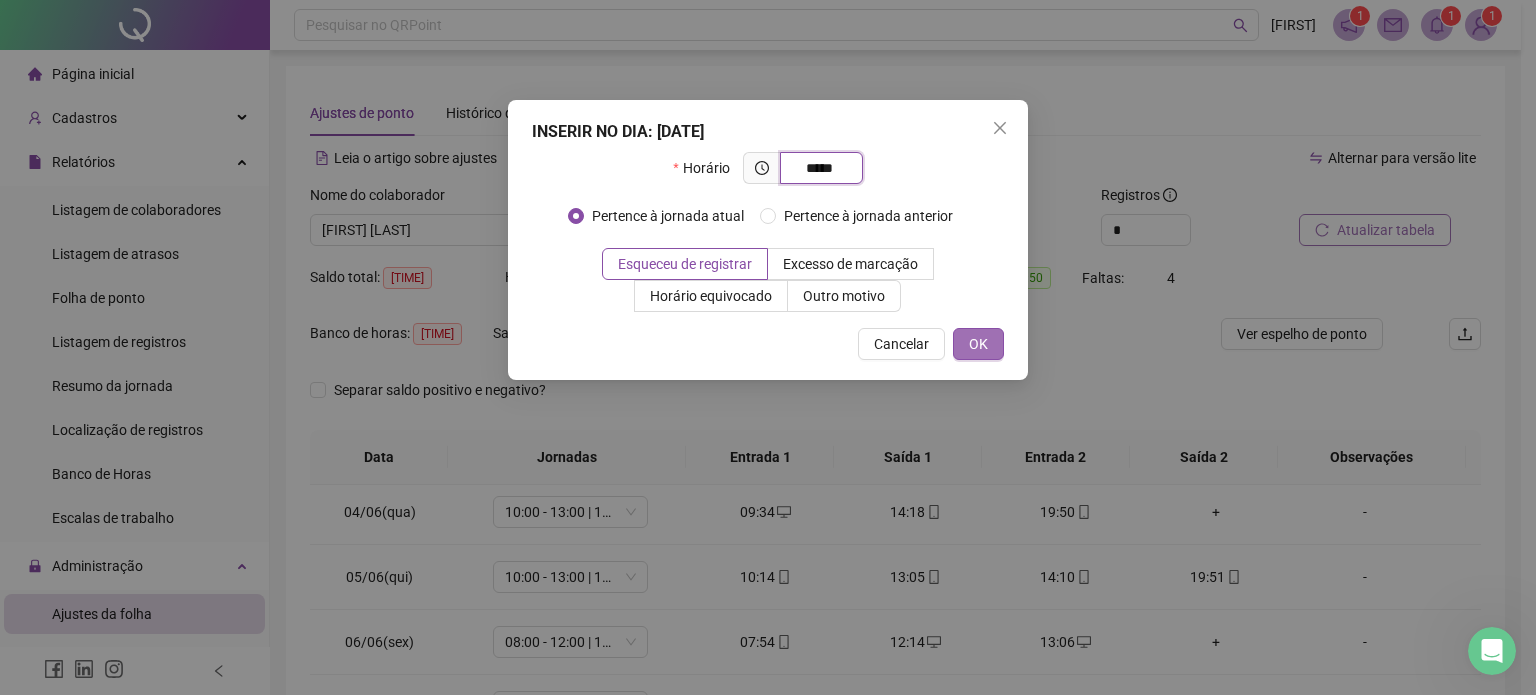 type on "*****" 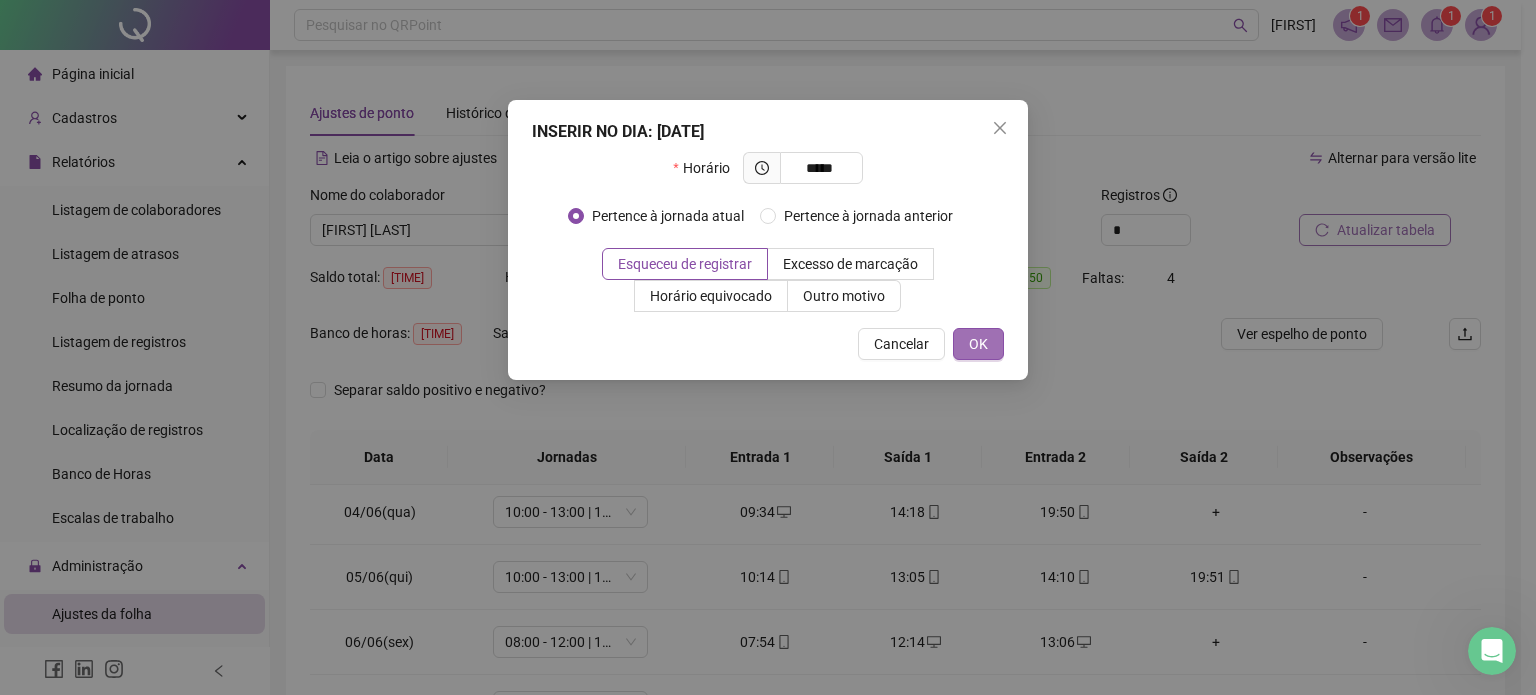 click on "OK" at bounding box center [978, 344] 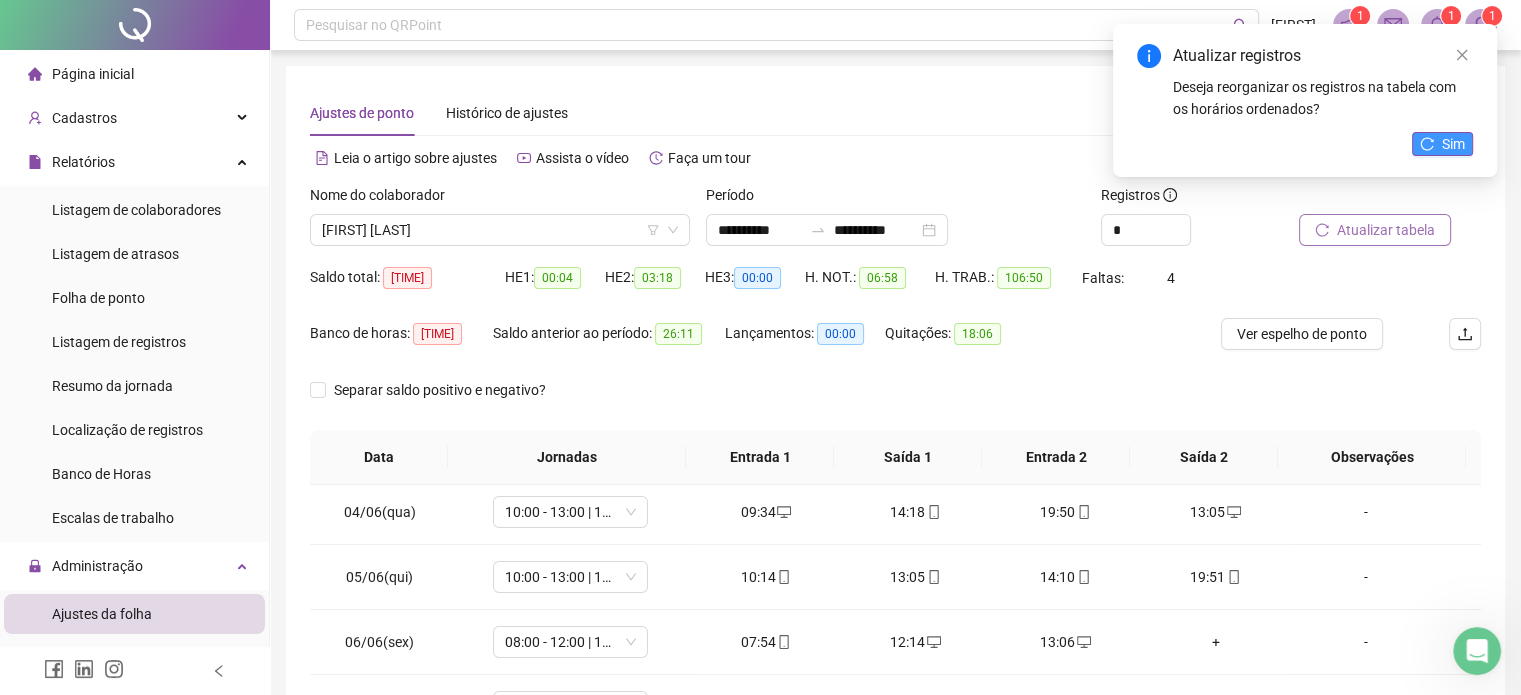 click on "Sim" at bounding box center (1442, 144) 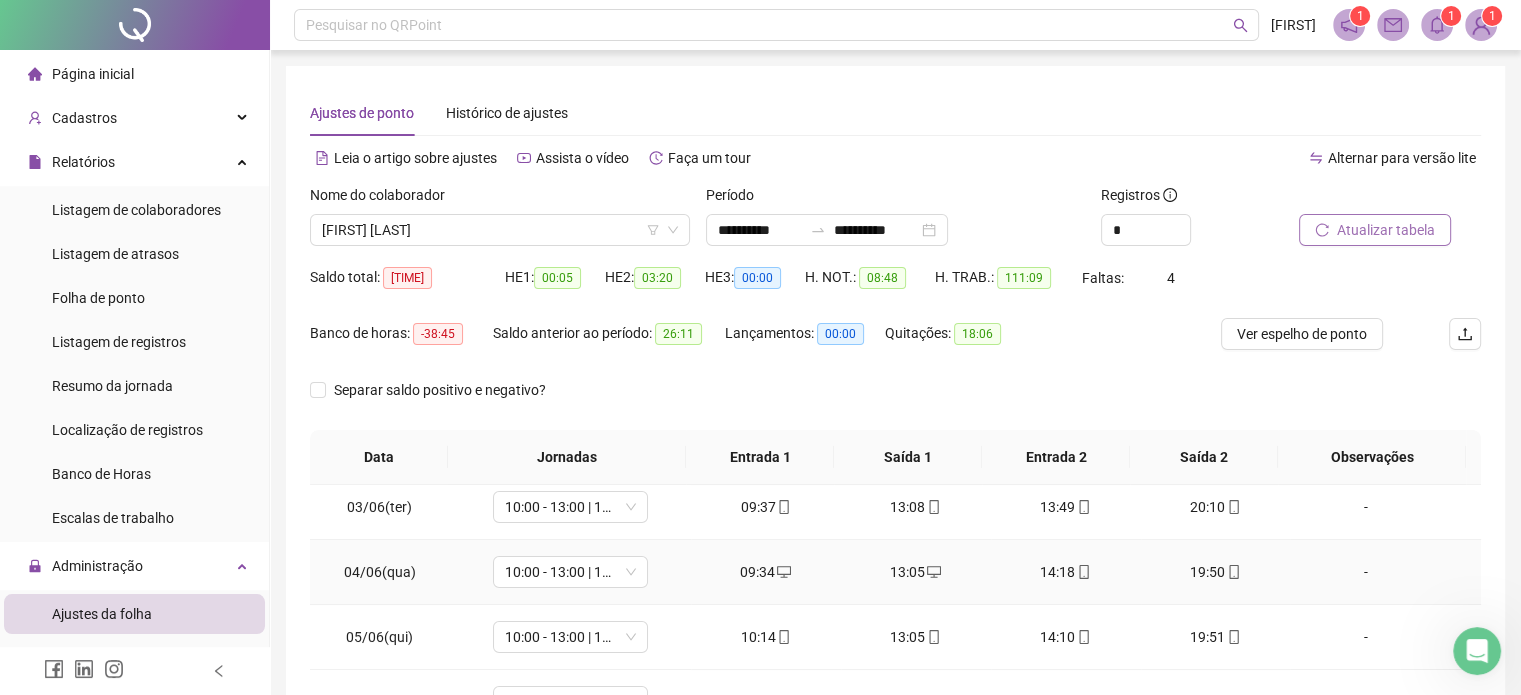 scroll, scrollTop: 100, scrollLeft: 0, axis: vertical 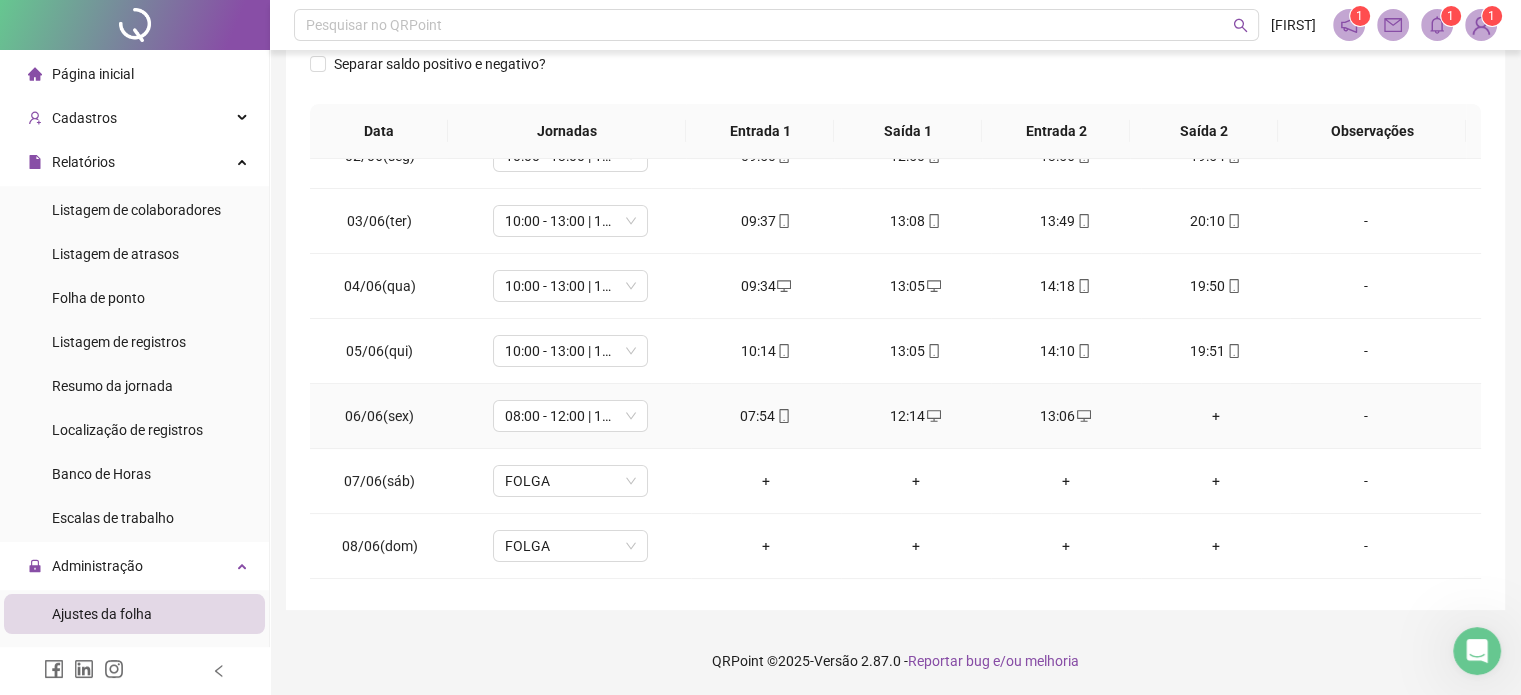 click on "+" at bounding box center (1216, 416) 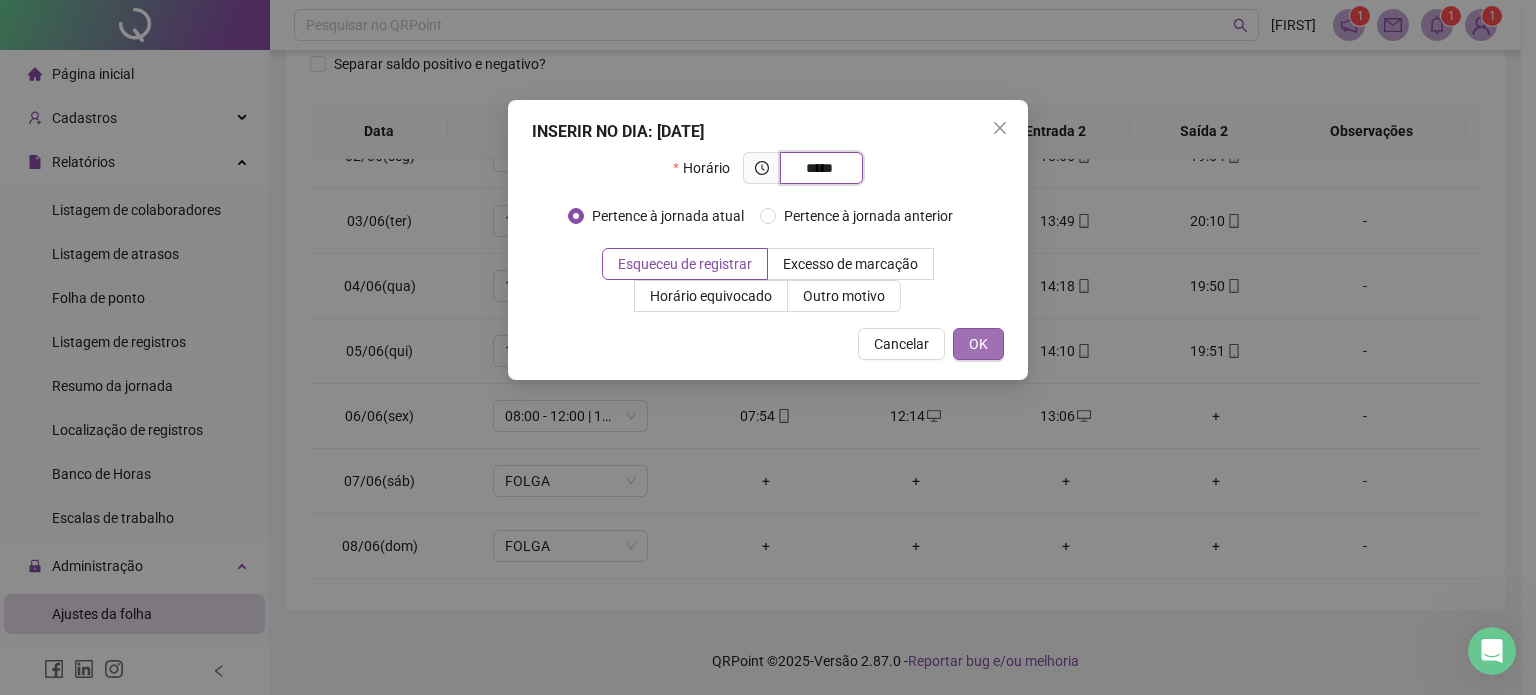 type on "*****" 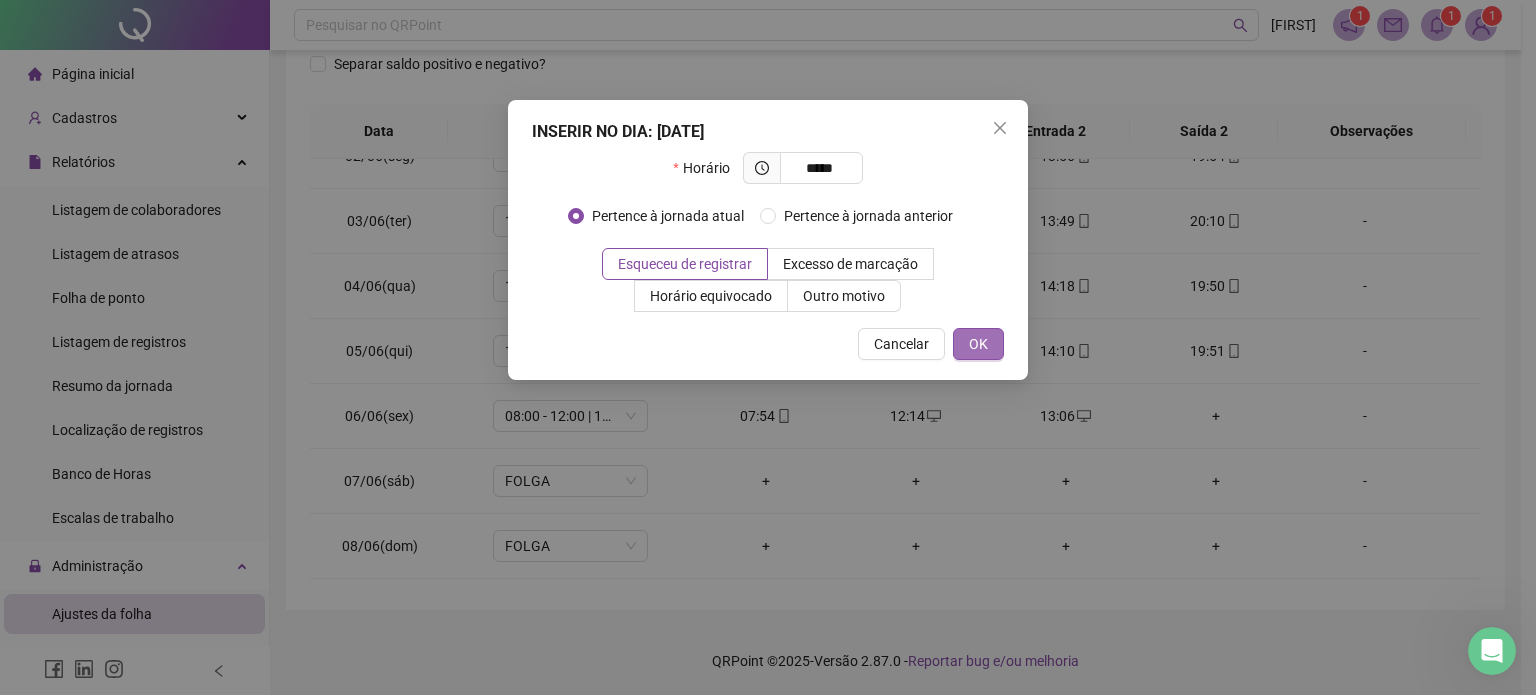 click on "OK" at bounding box center (978, 344) 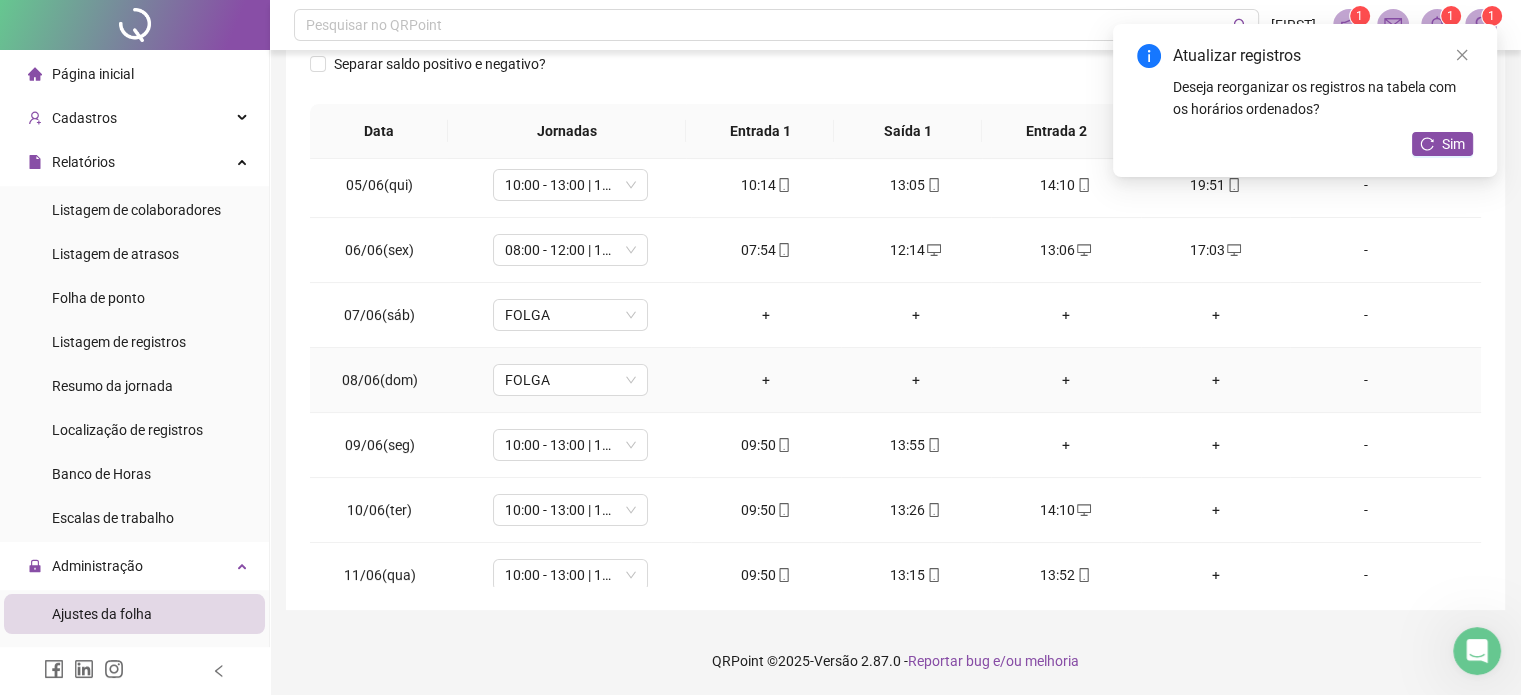 scroll, scrollTop: 300, scrollLeft: 0, axis: vertical 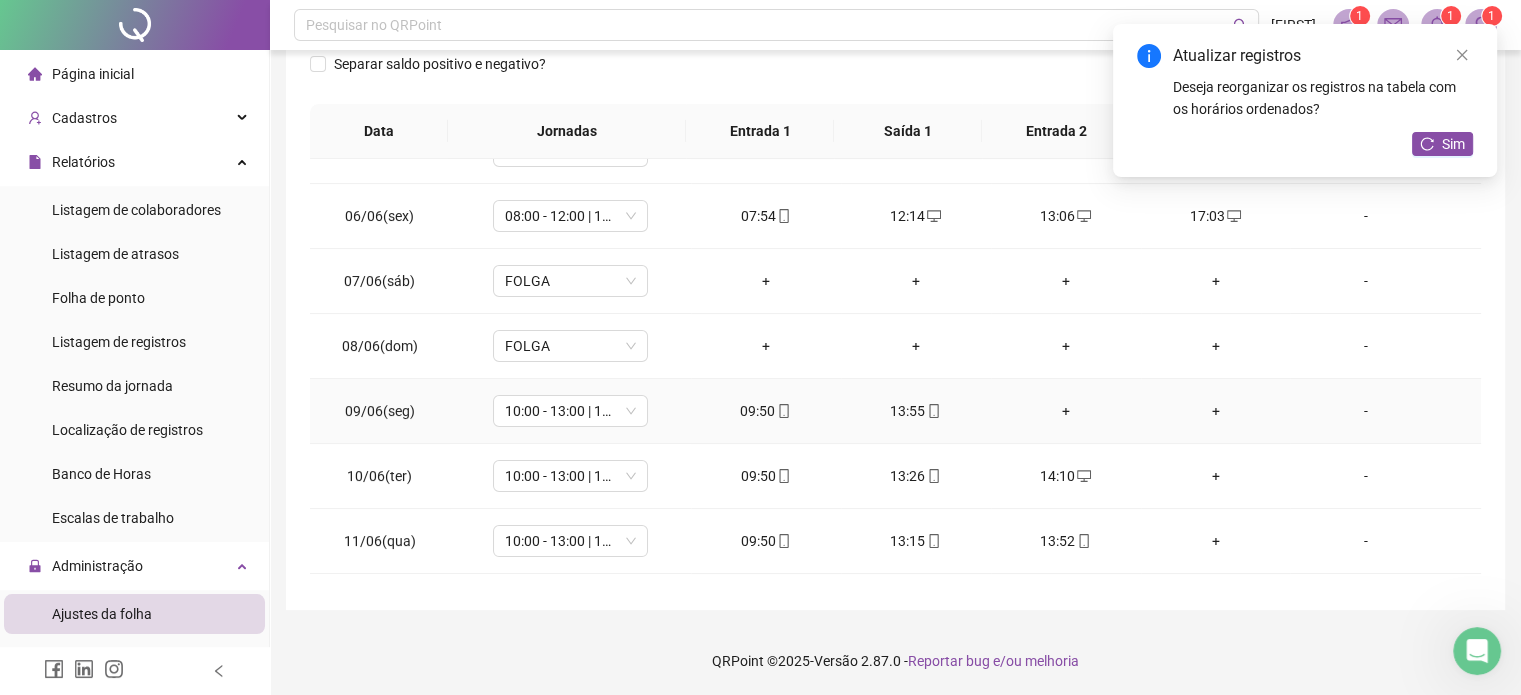 click on "+" at bounding box center [1066, 411] 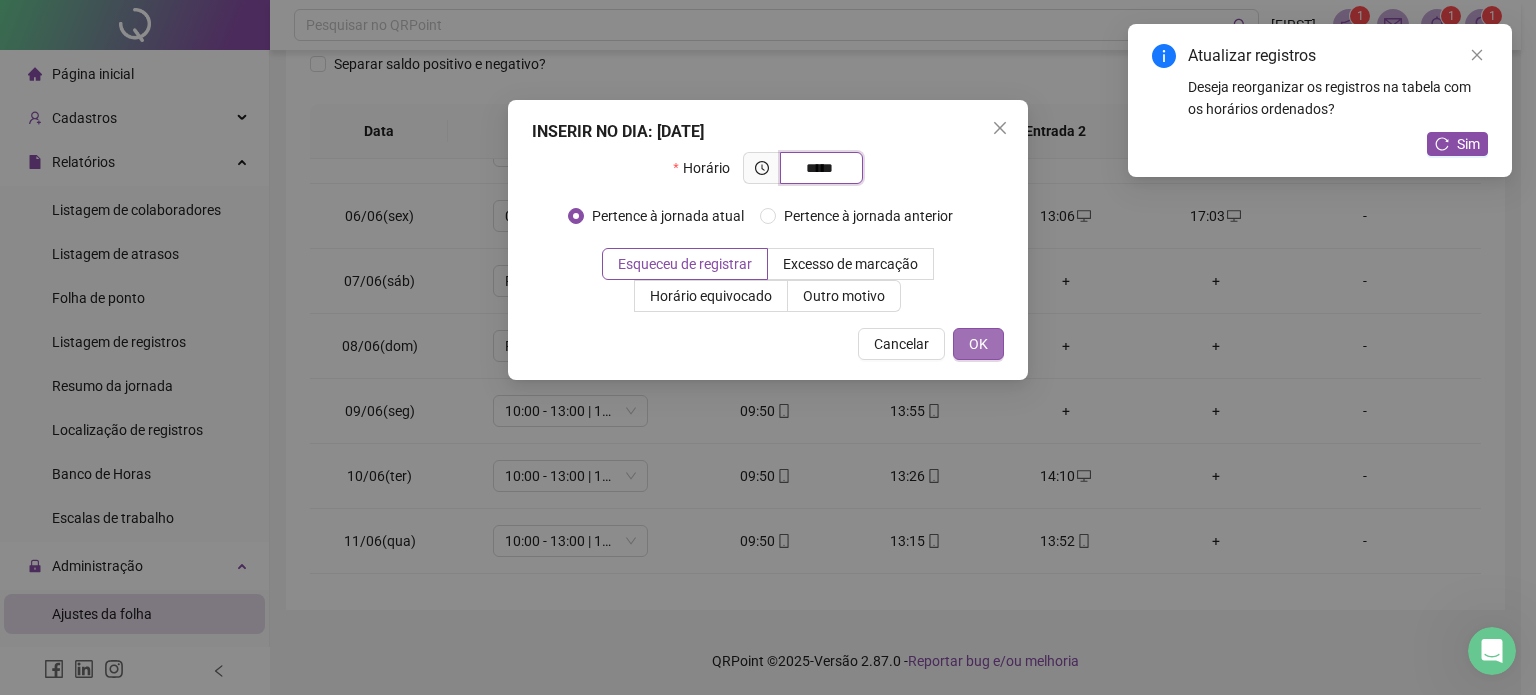 type on "*****" 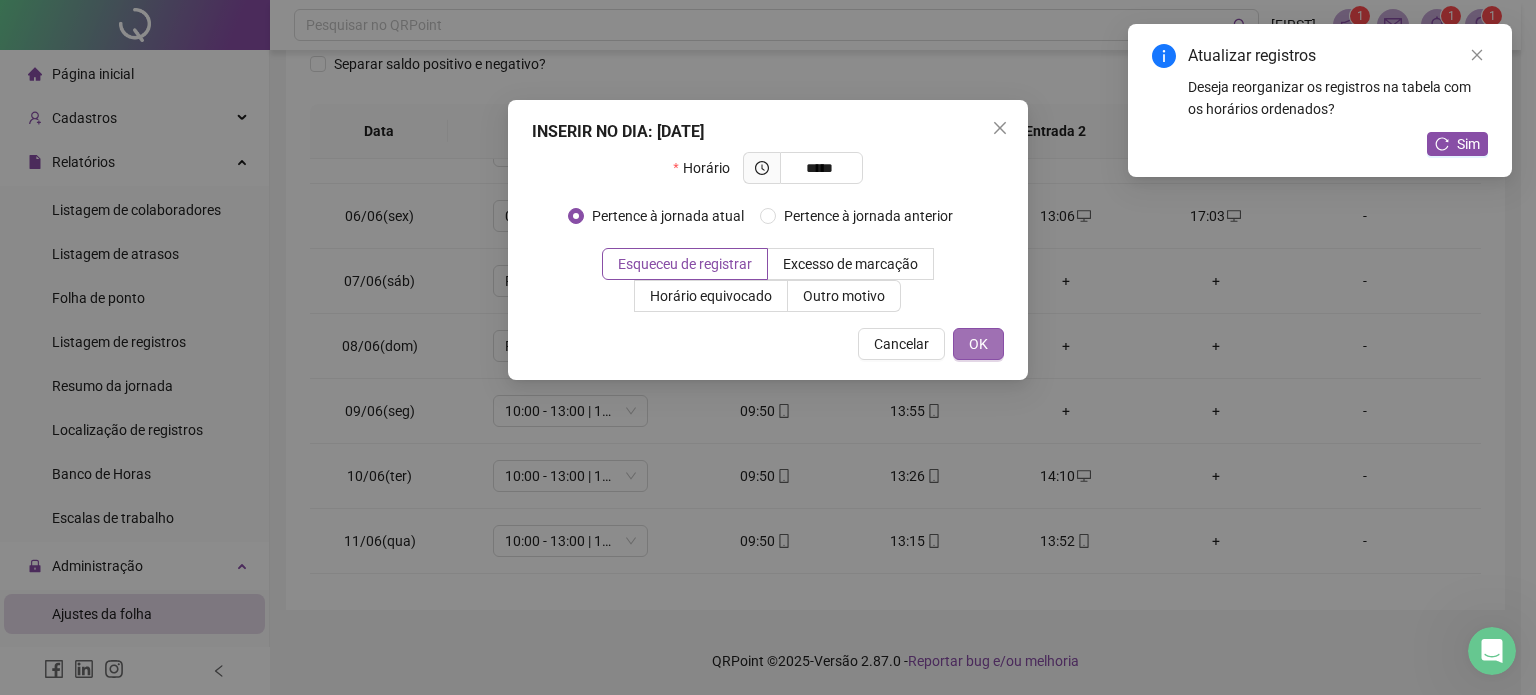 click on "OK" at bounding box center (978, 344) 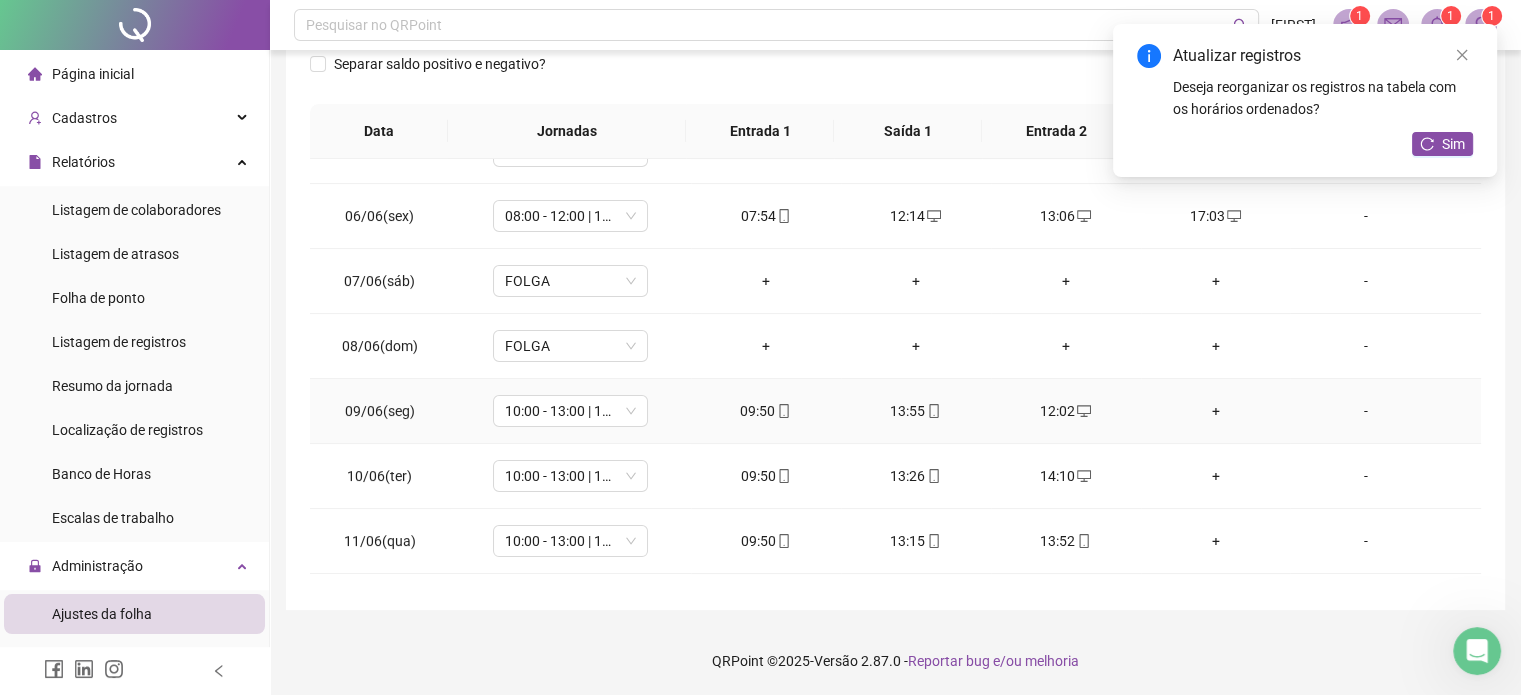 click on "+" at bounding box center (1216, 411) 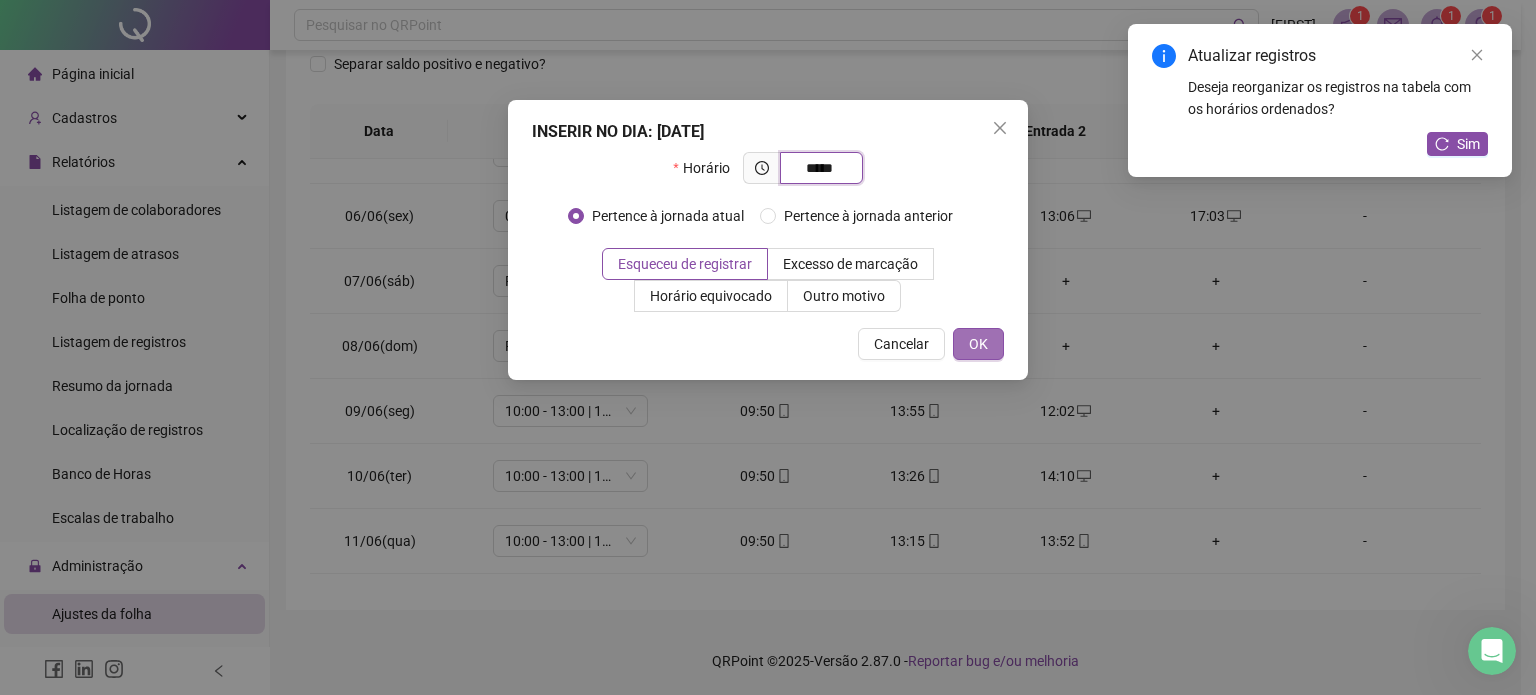 type on "*****" 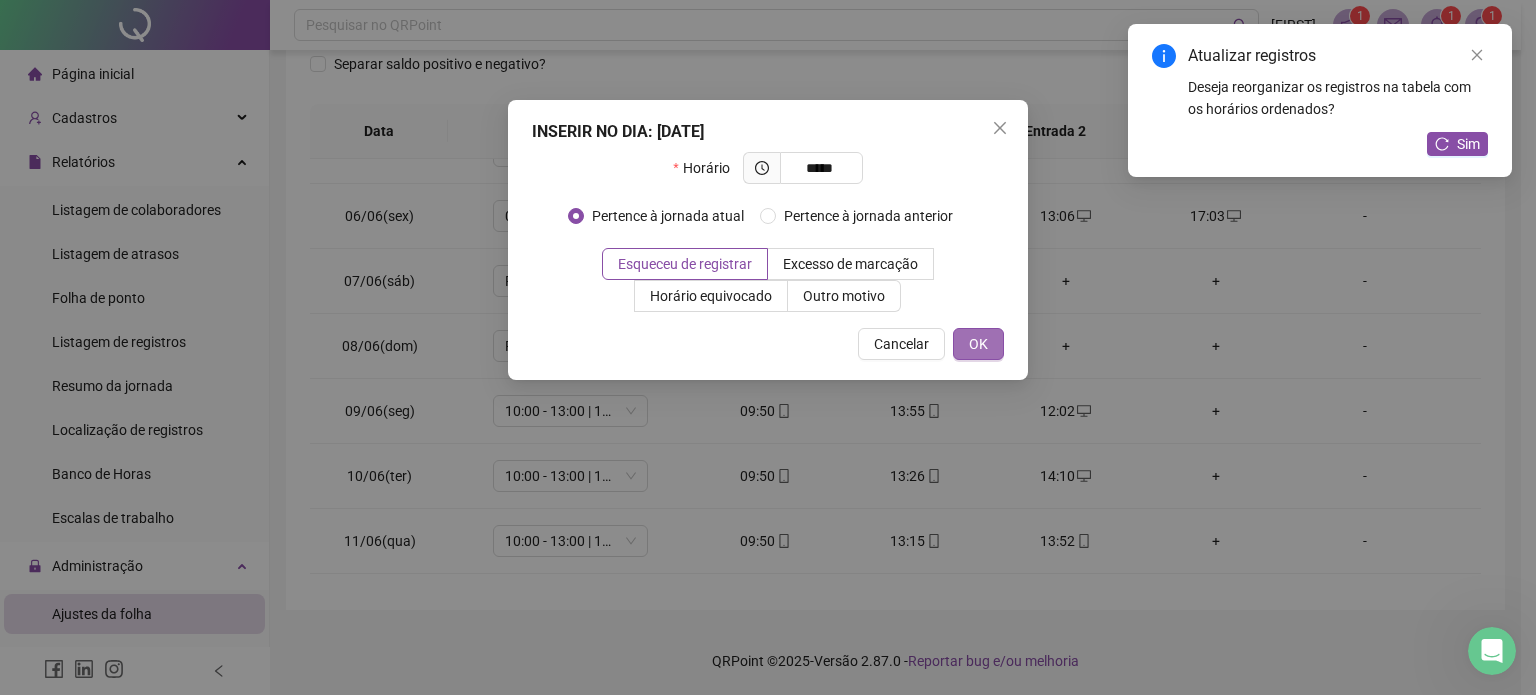 click on "OK" at bounding box center [978, 344] 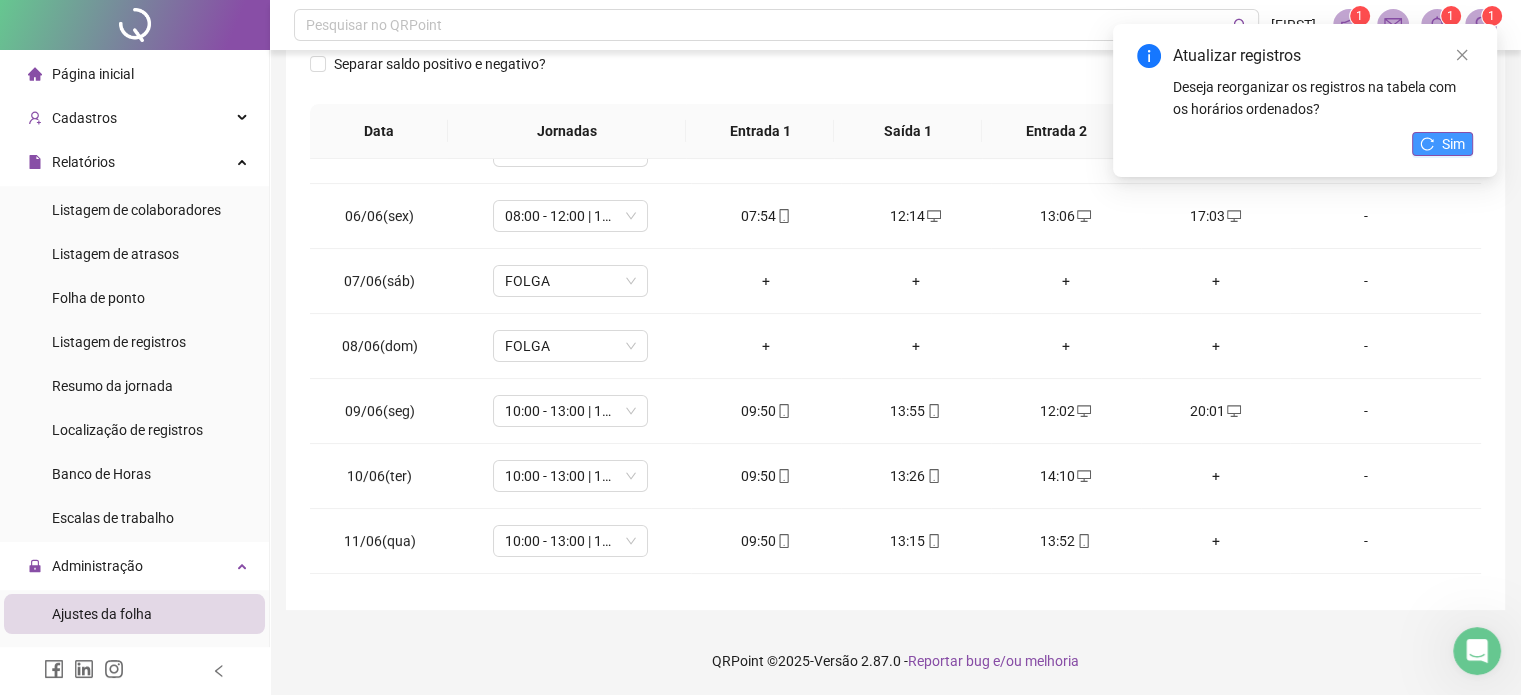 click on "Sim" at bounding box center (1442, 144) 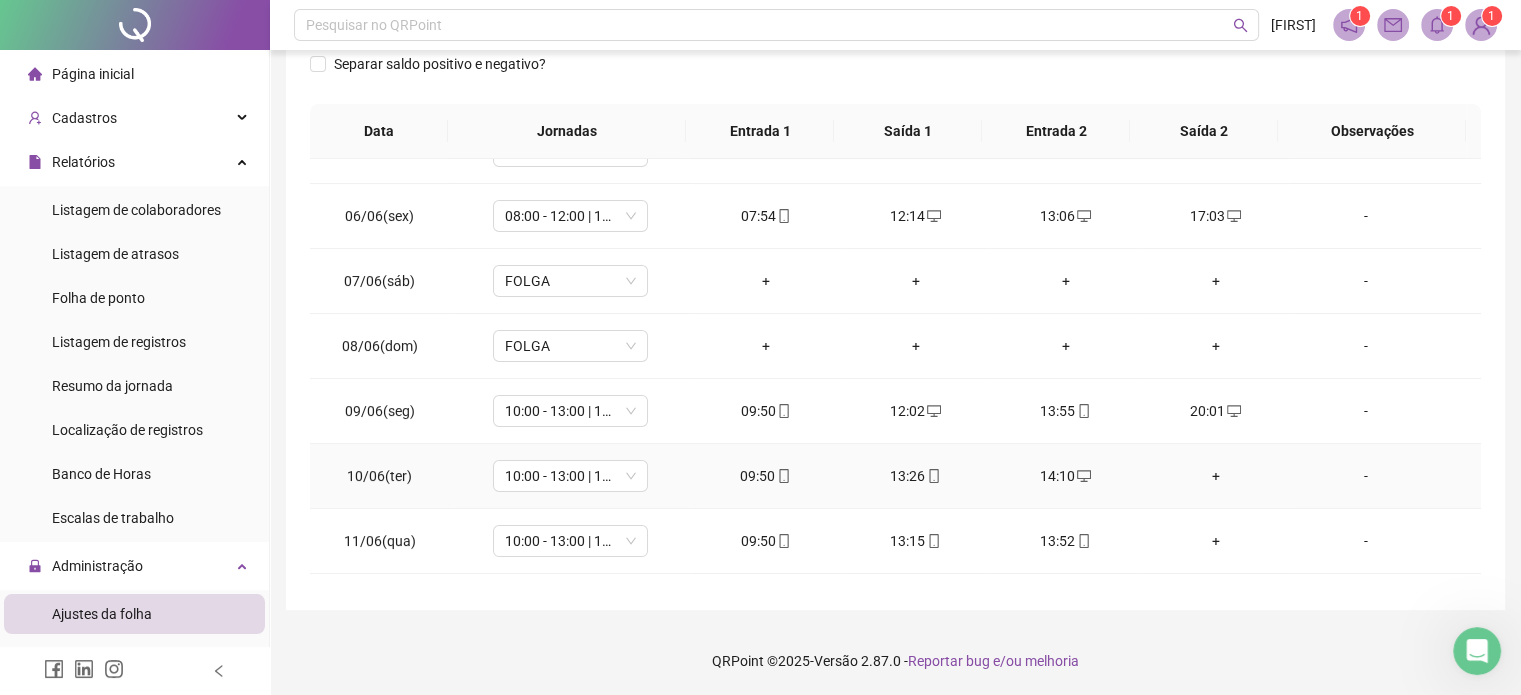 click on "+" at bounding box center [1216, 476] 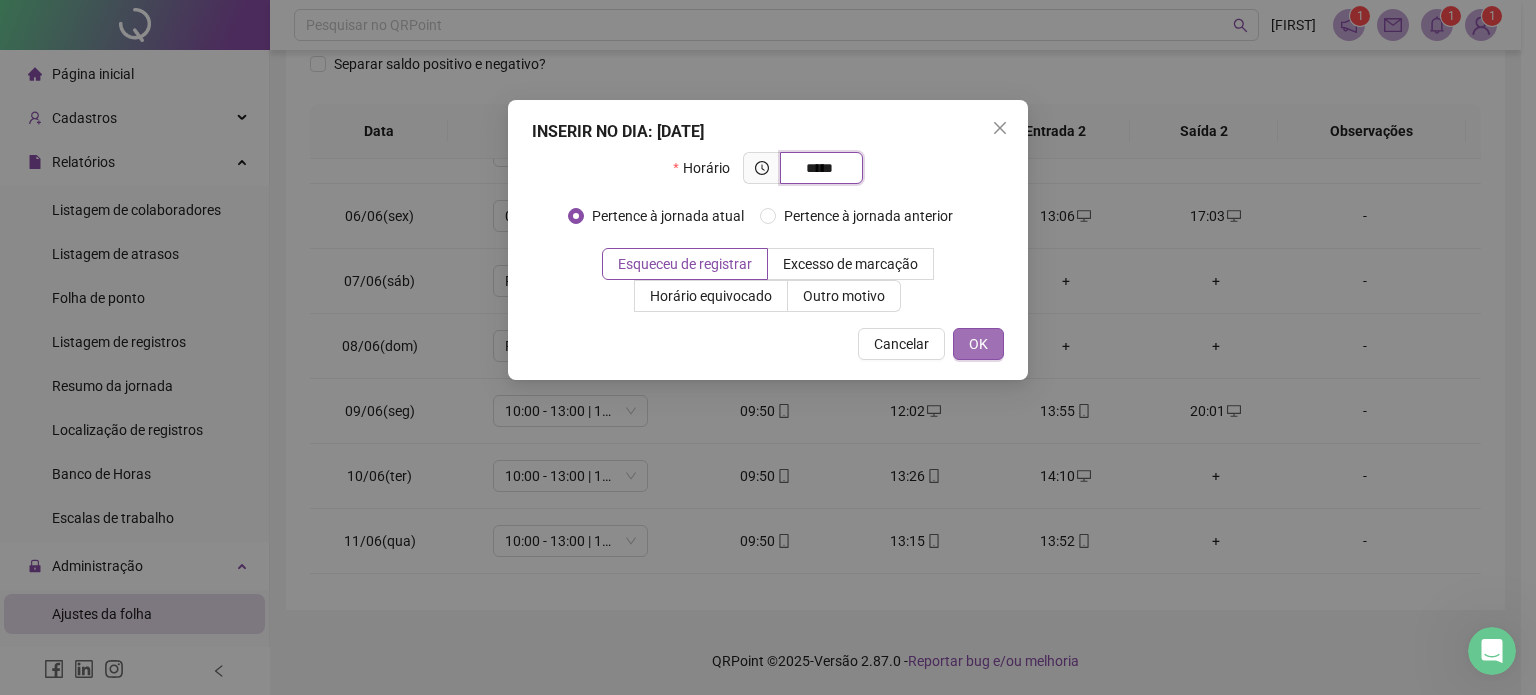 type on "*****" 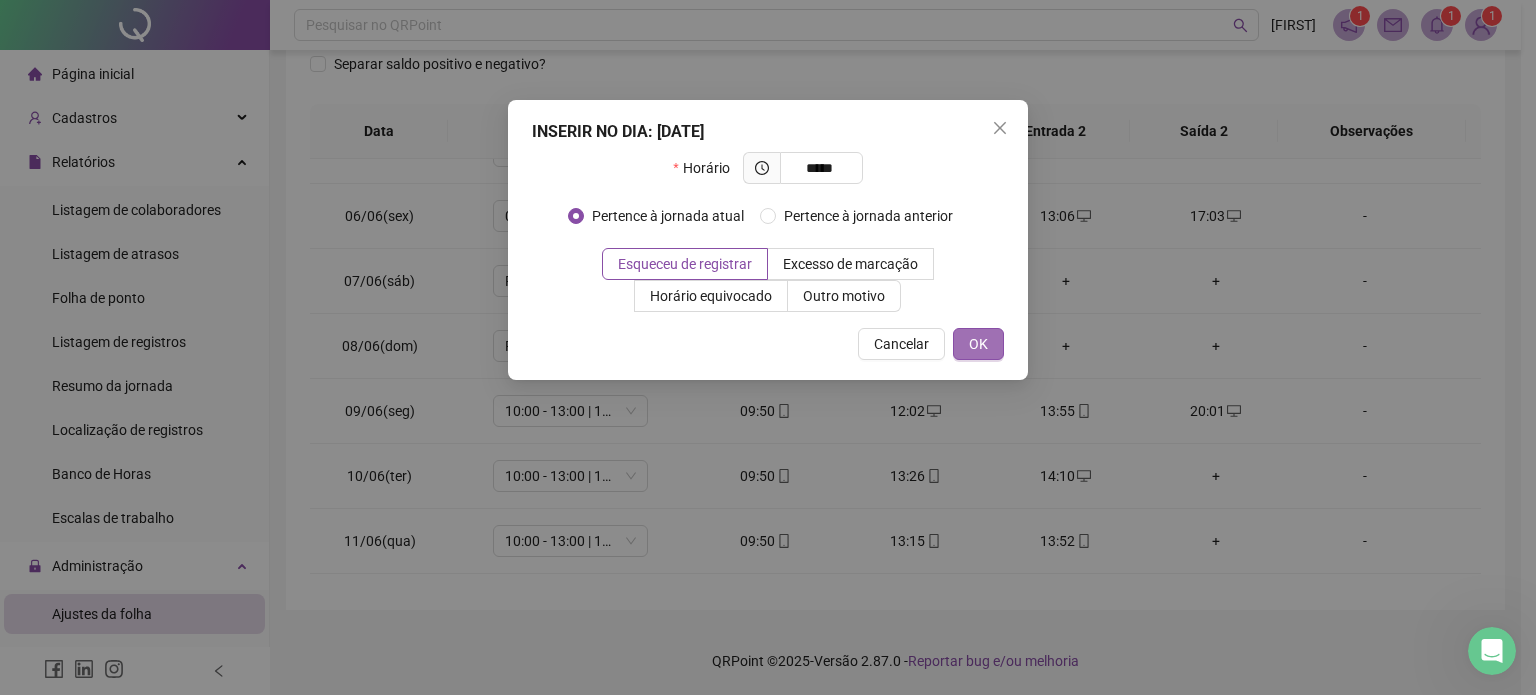 click on "OK" at bounding box center [978, 344] 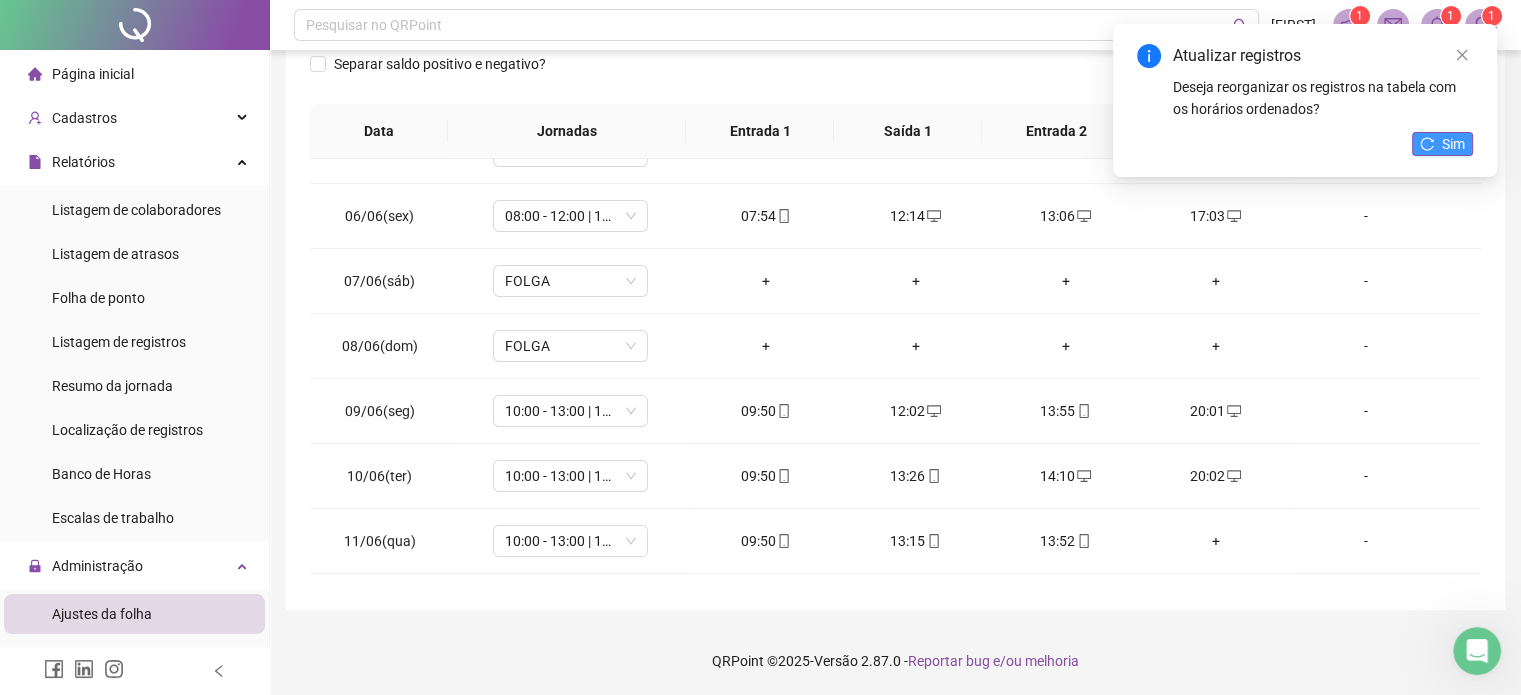 click on "Sim" at bounding box center (1442, 144) 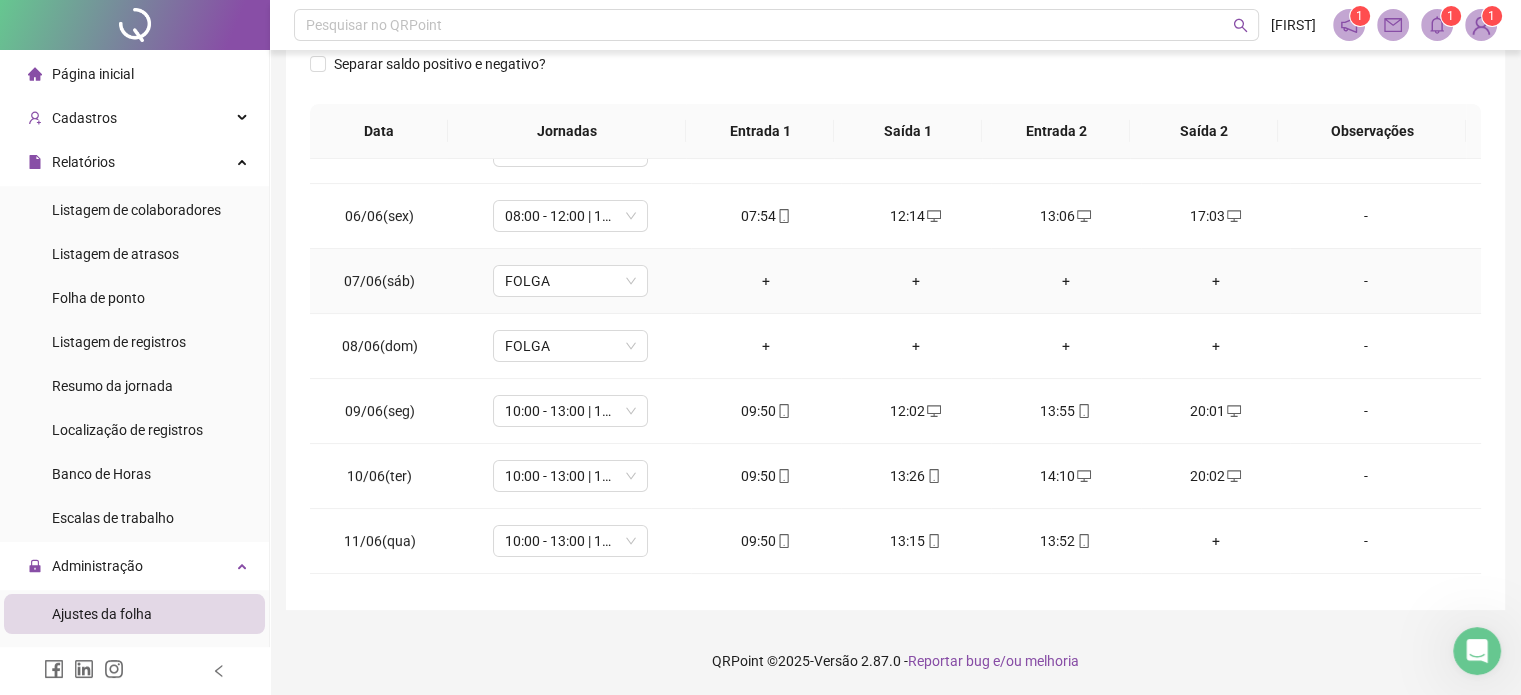 scroll, scrollTop: 500, scrollLeft: 0, axis: vertical 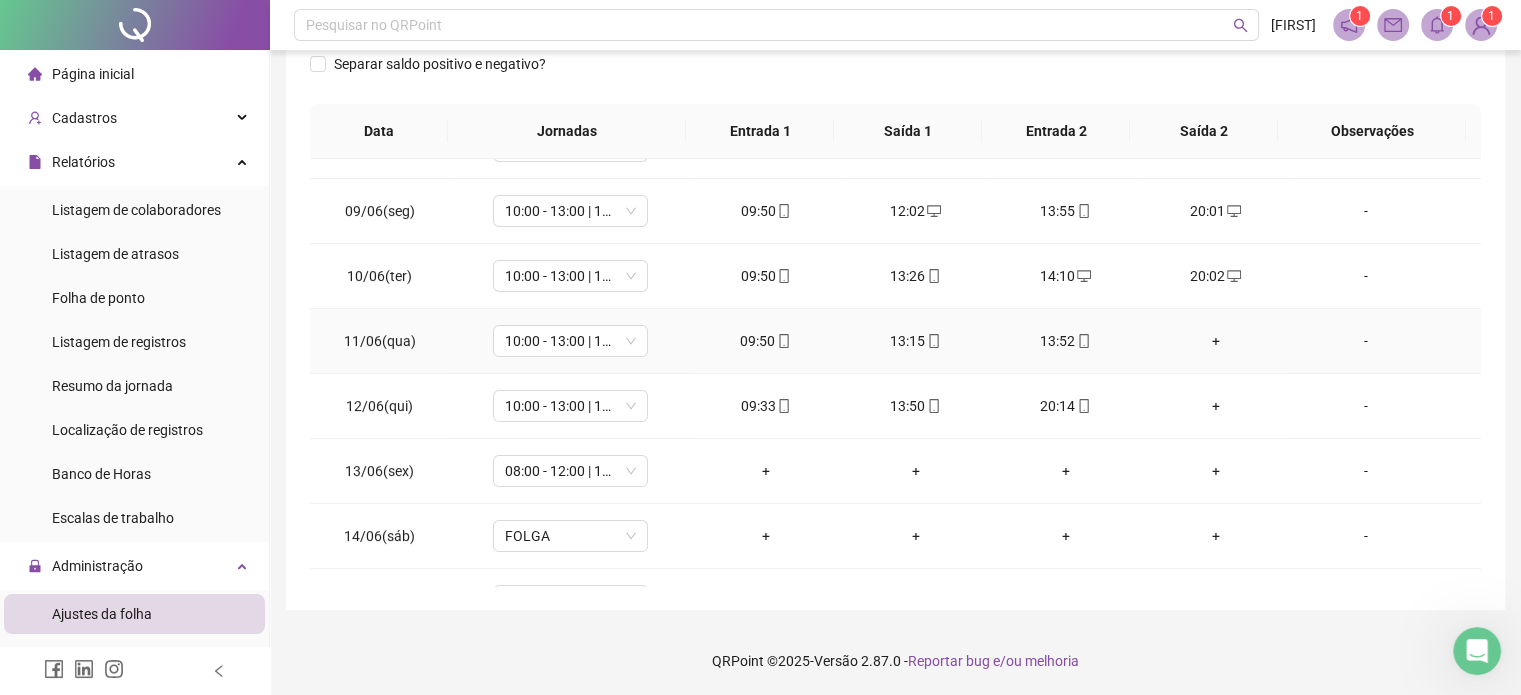 click on "+" at bounding box center [1216, 341] 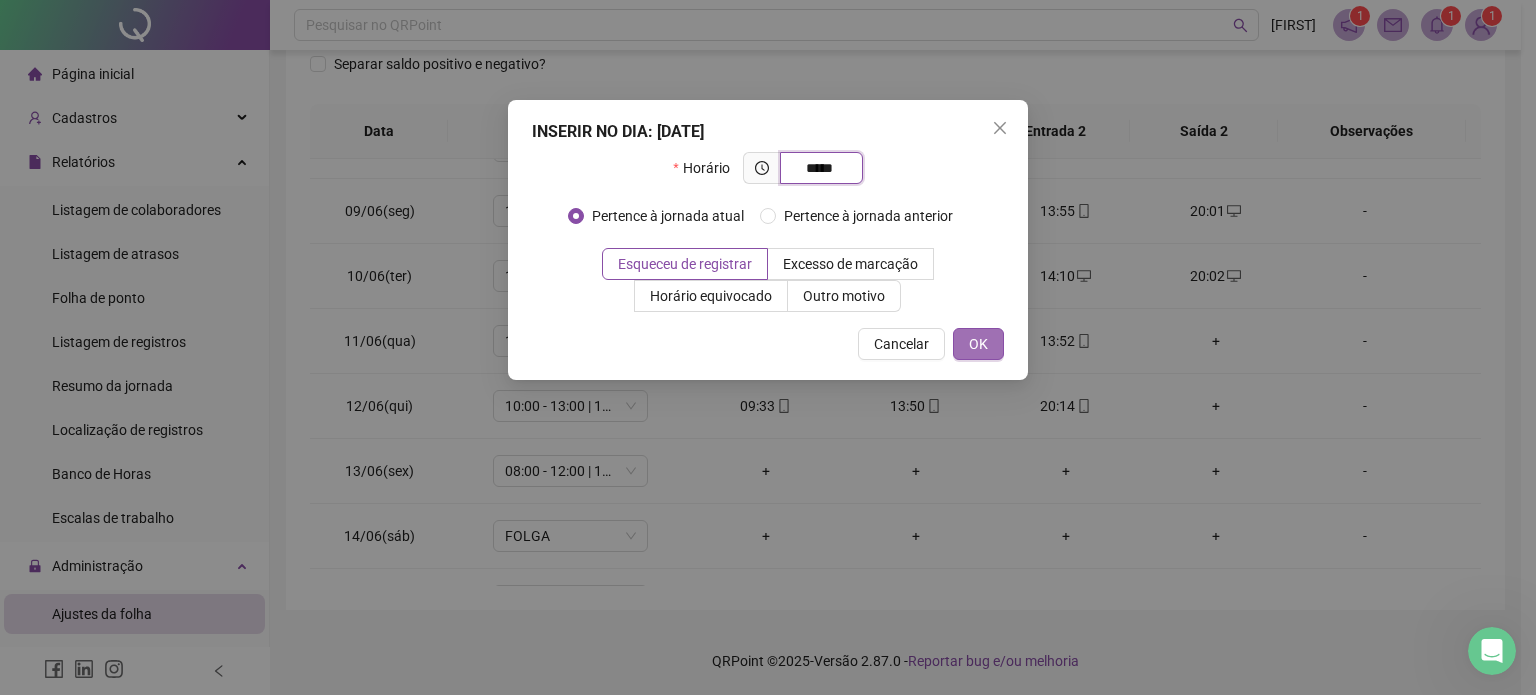 type on "*****" 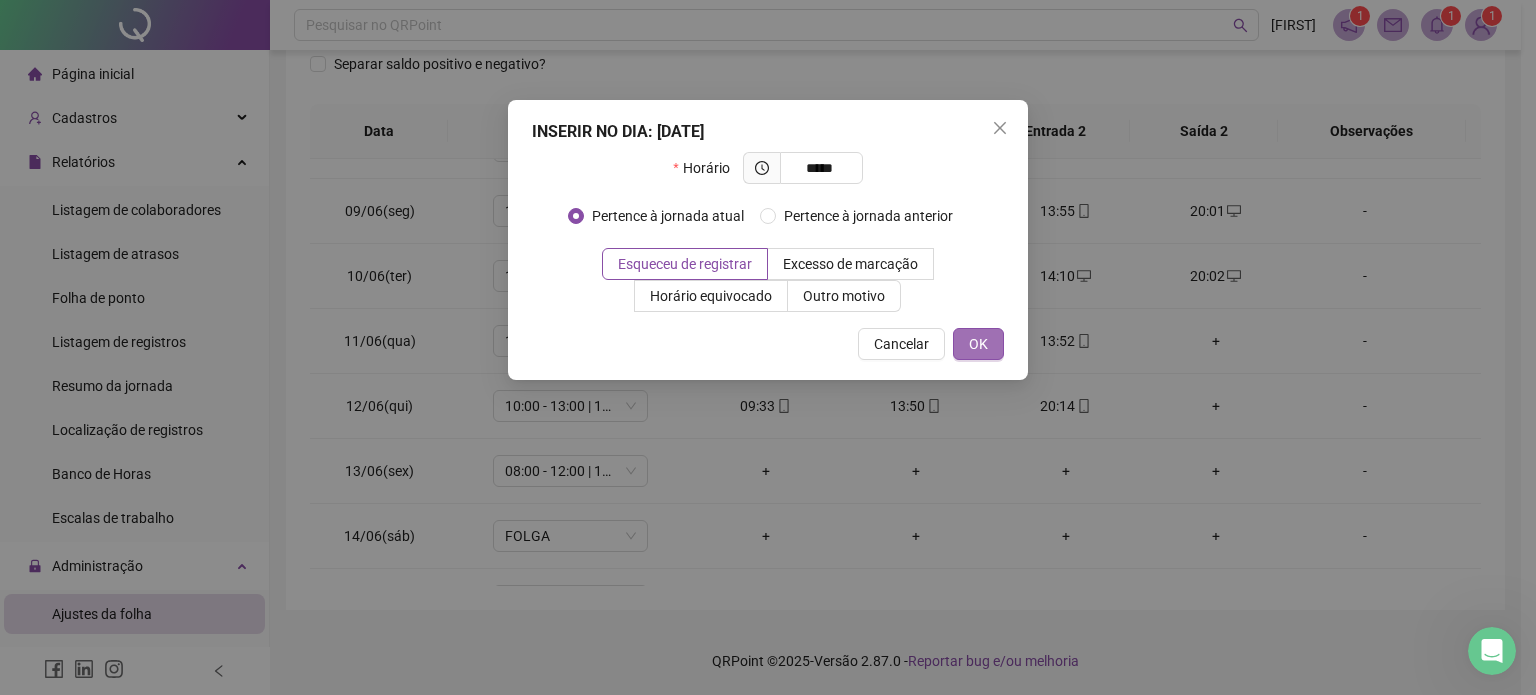 click on "OK" at bounding box center (978, 344) 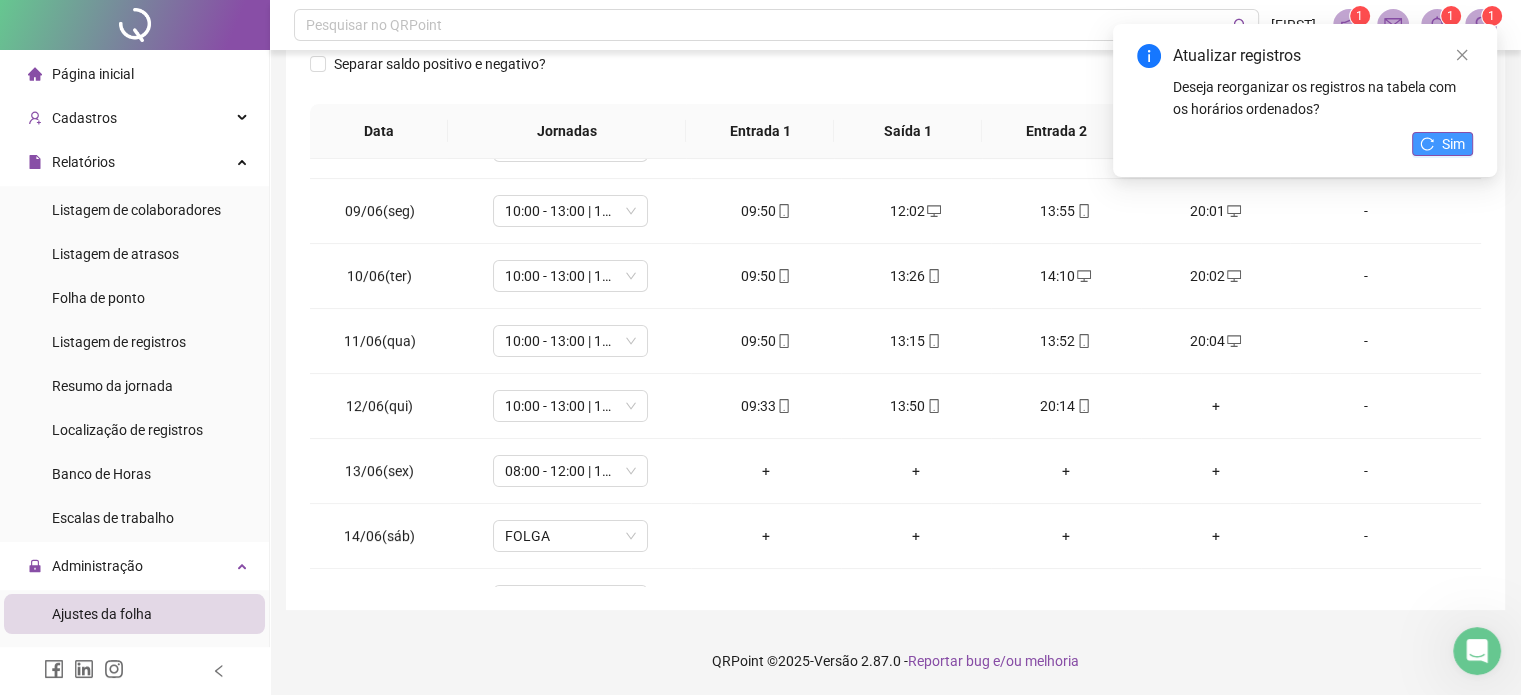 click on "Sim" at bounding box center (1453, 144) 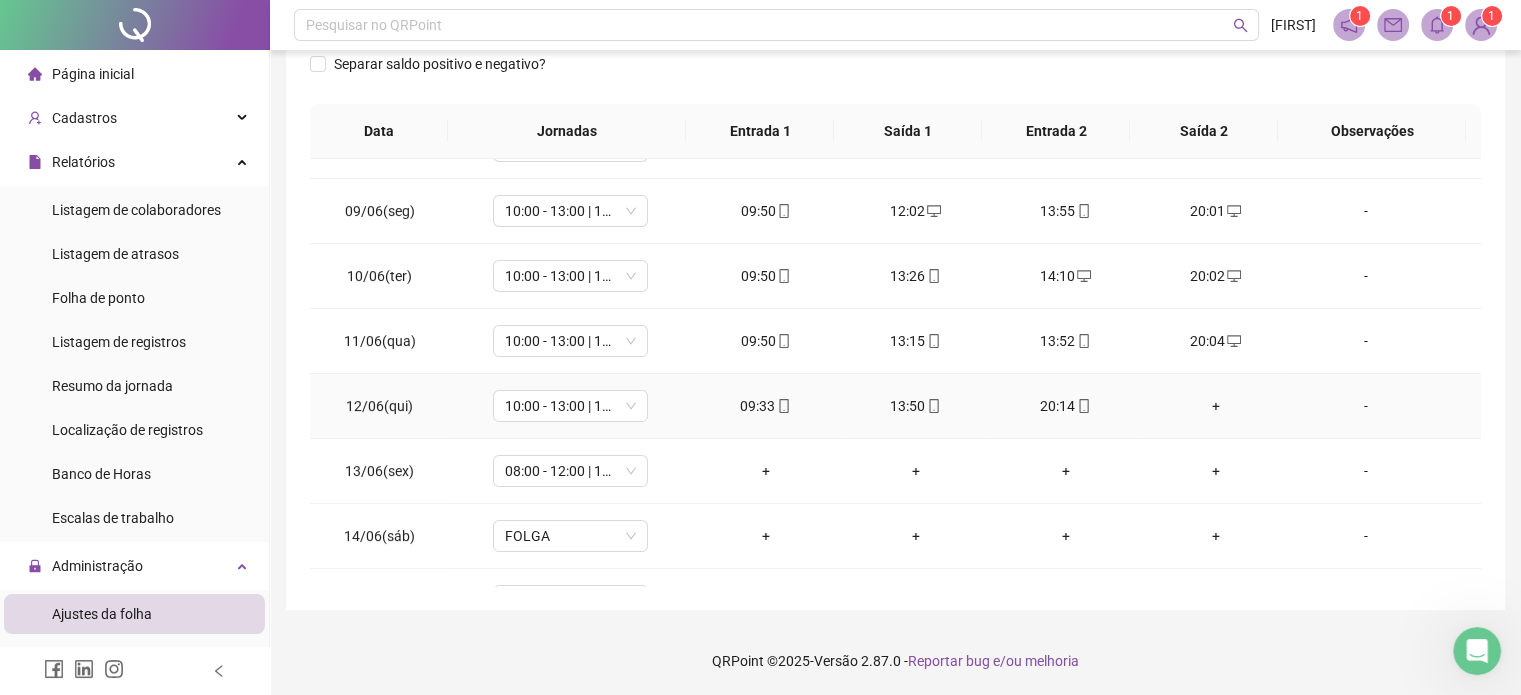 click on "+" at bounding box center [1216, 406] 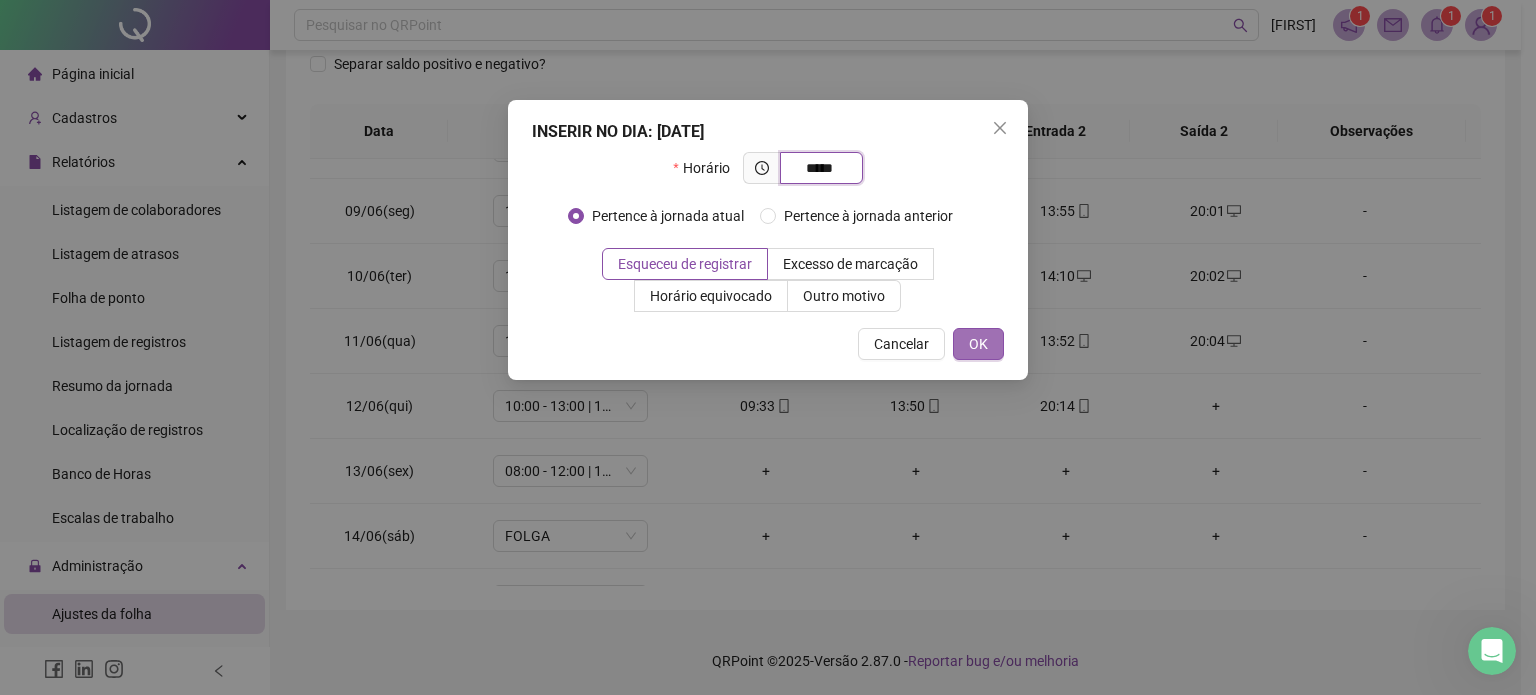 type on "*****" 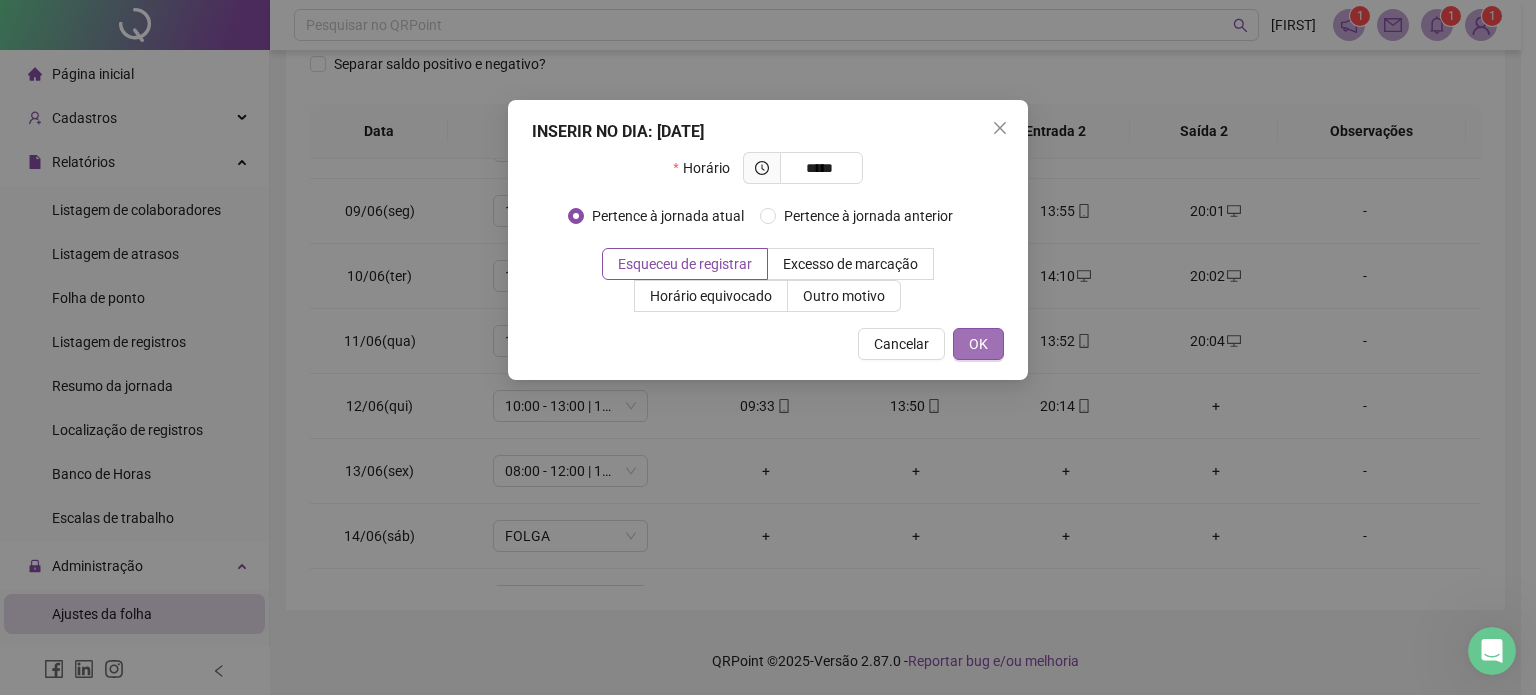 click on "OK" at bounding box center (978, 344) 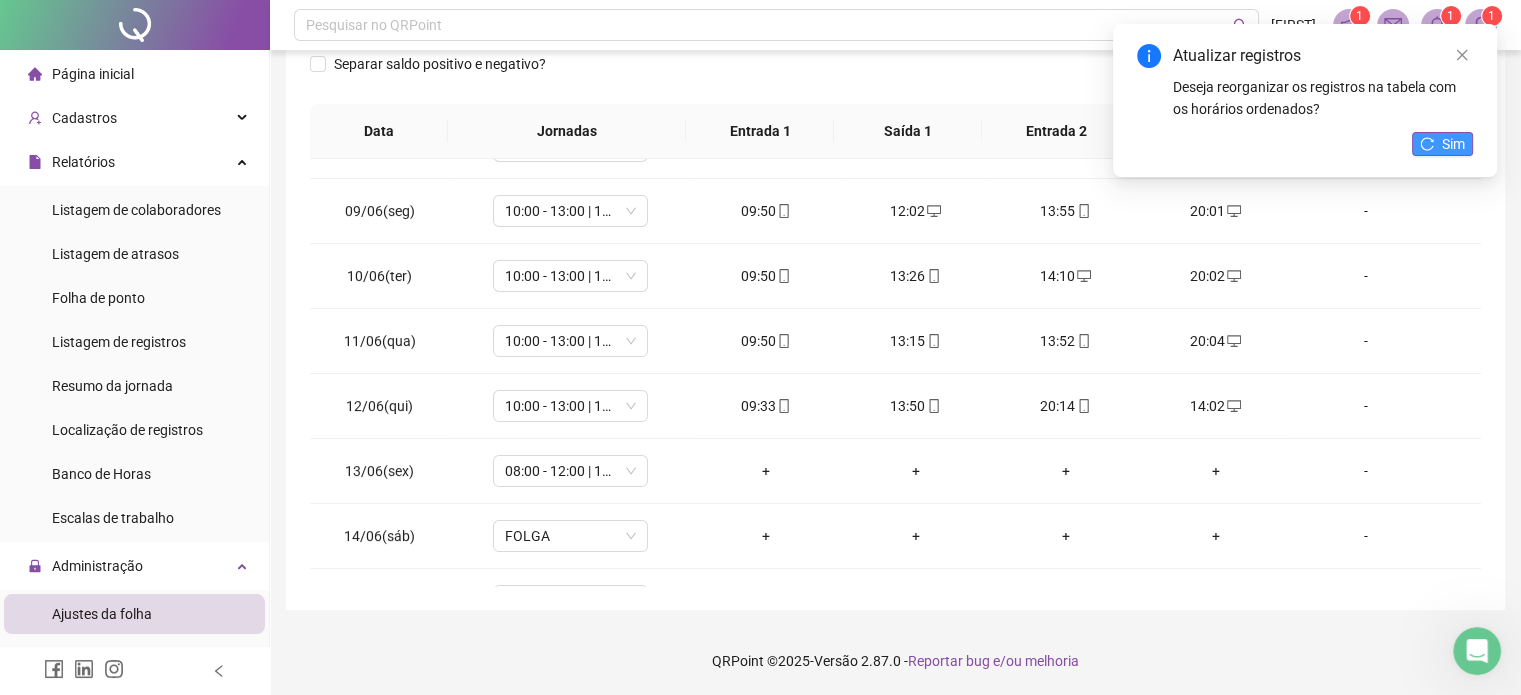 click on "Sim" at bounding box center (1453, 144) 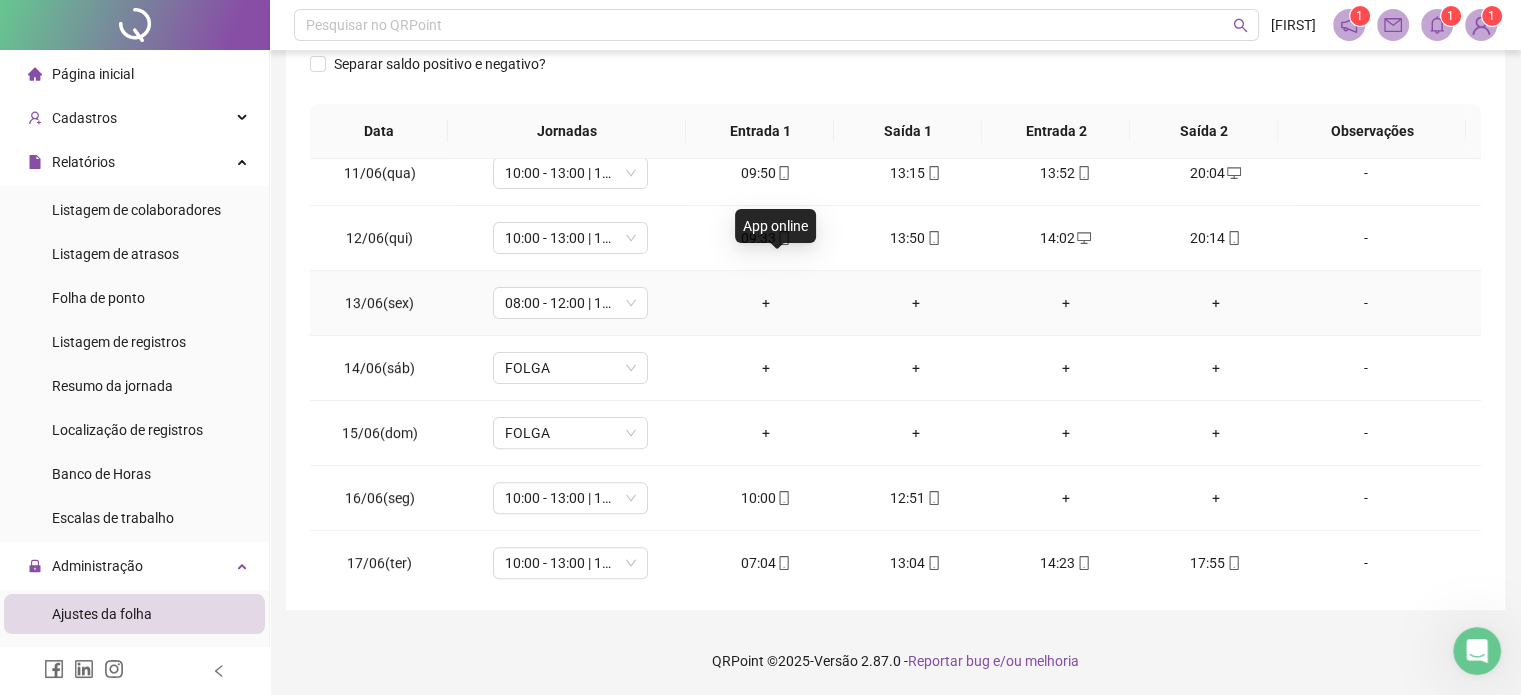 scroll, scrollTop: 700, scrollLeft: 0, axis: vertical 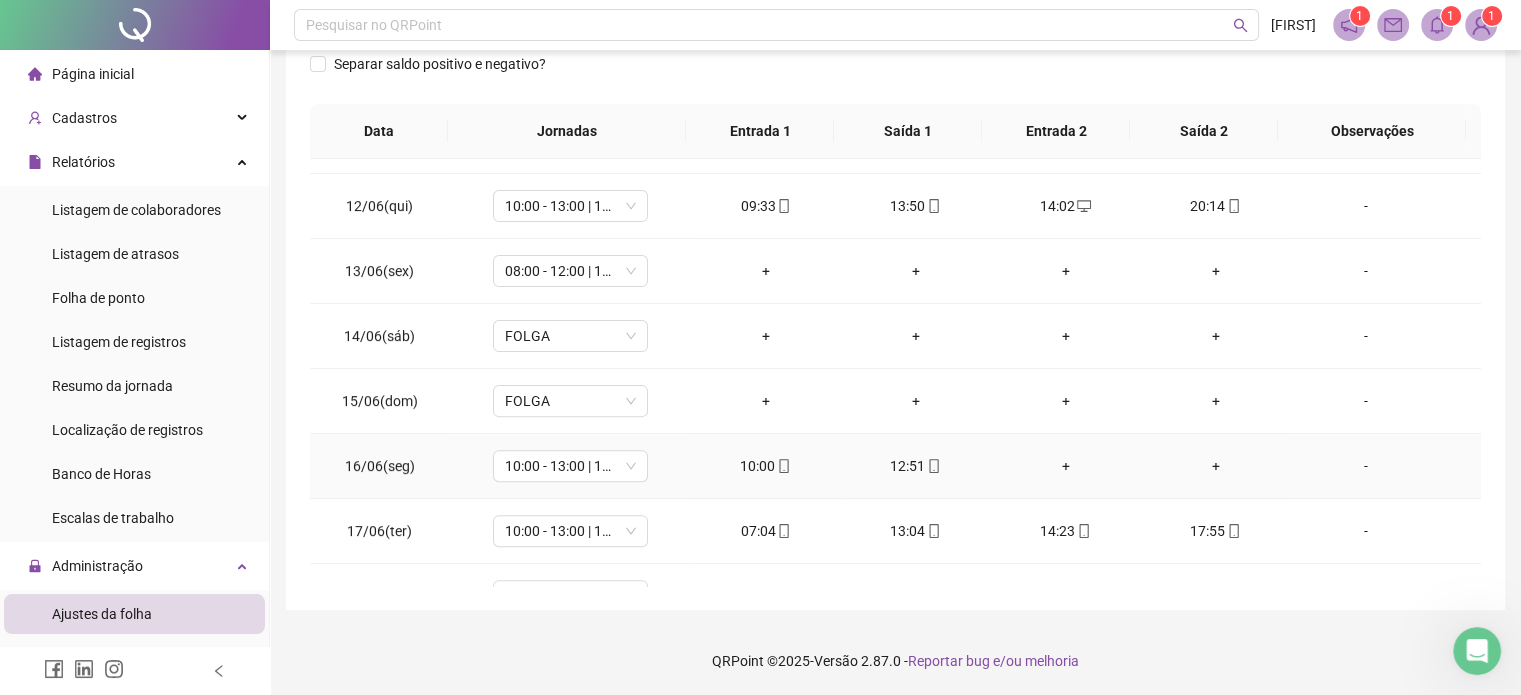 click on "+" at bounding box center (1066, 466) 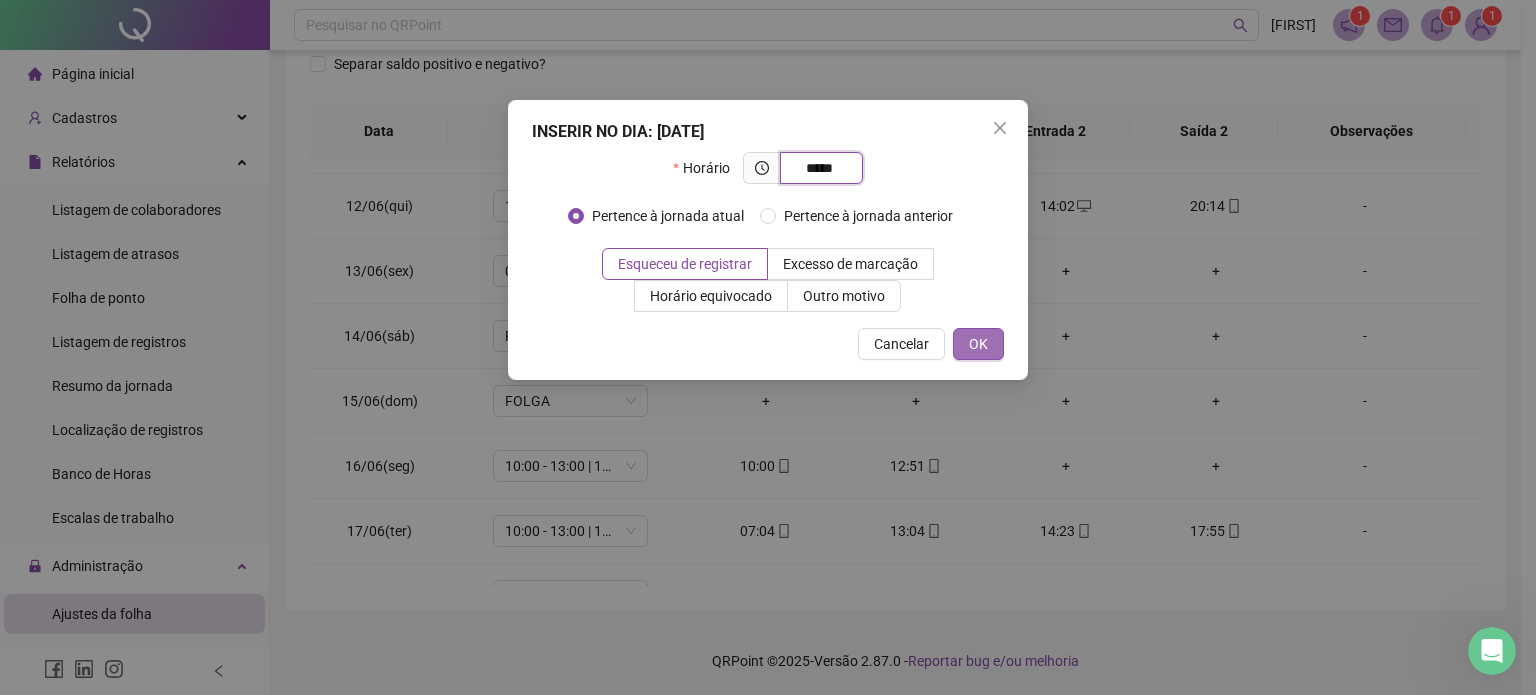 type on "*****" 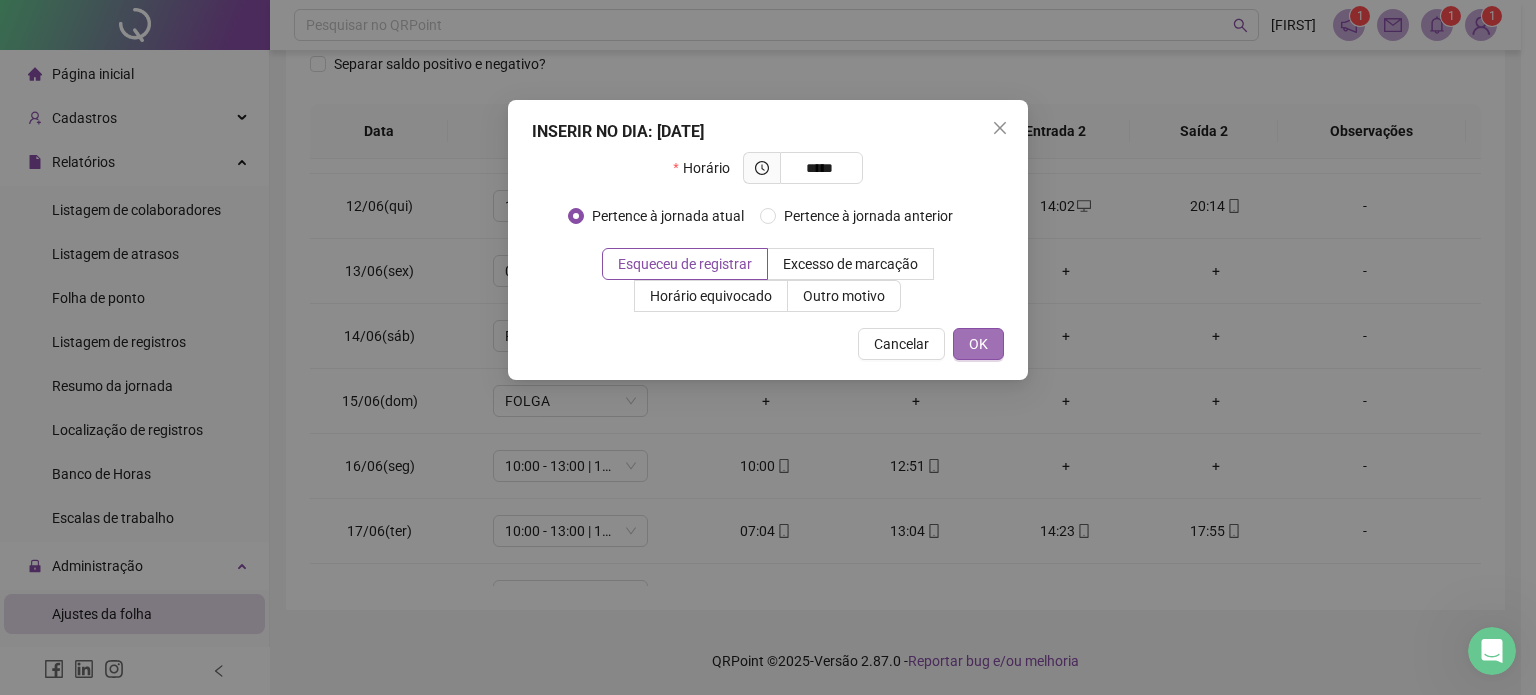 click on "OK" at bounding box center [978, 344] 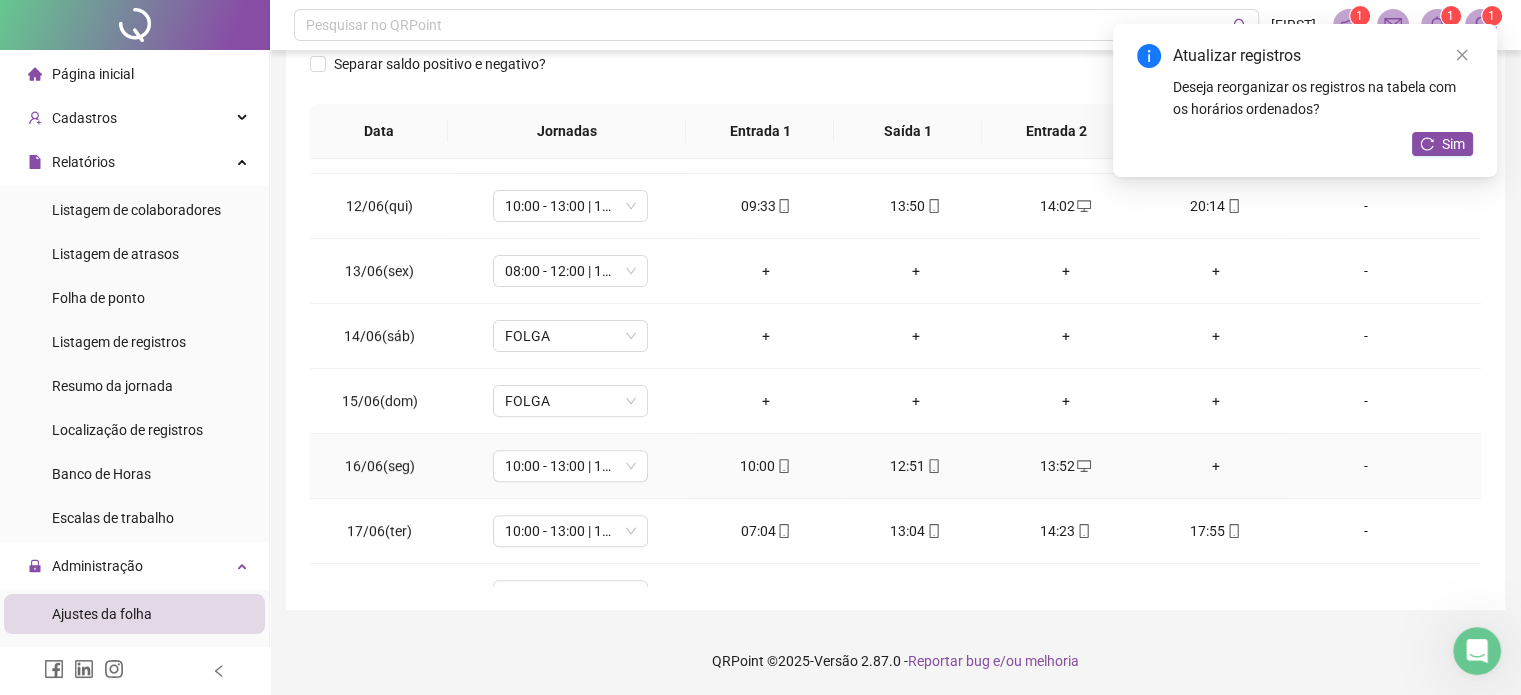 click on "+" at bounding box center (1216, 466) 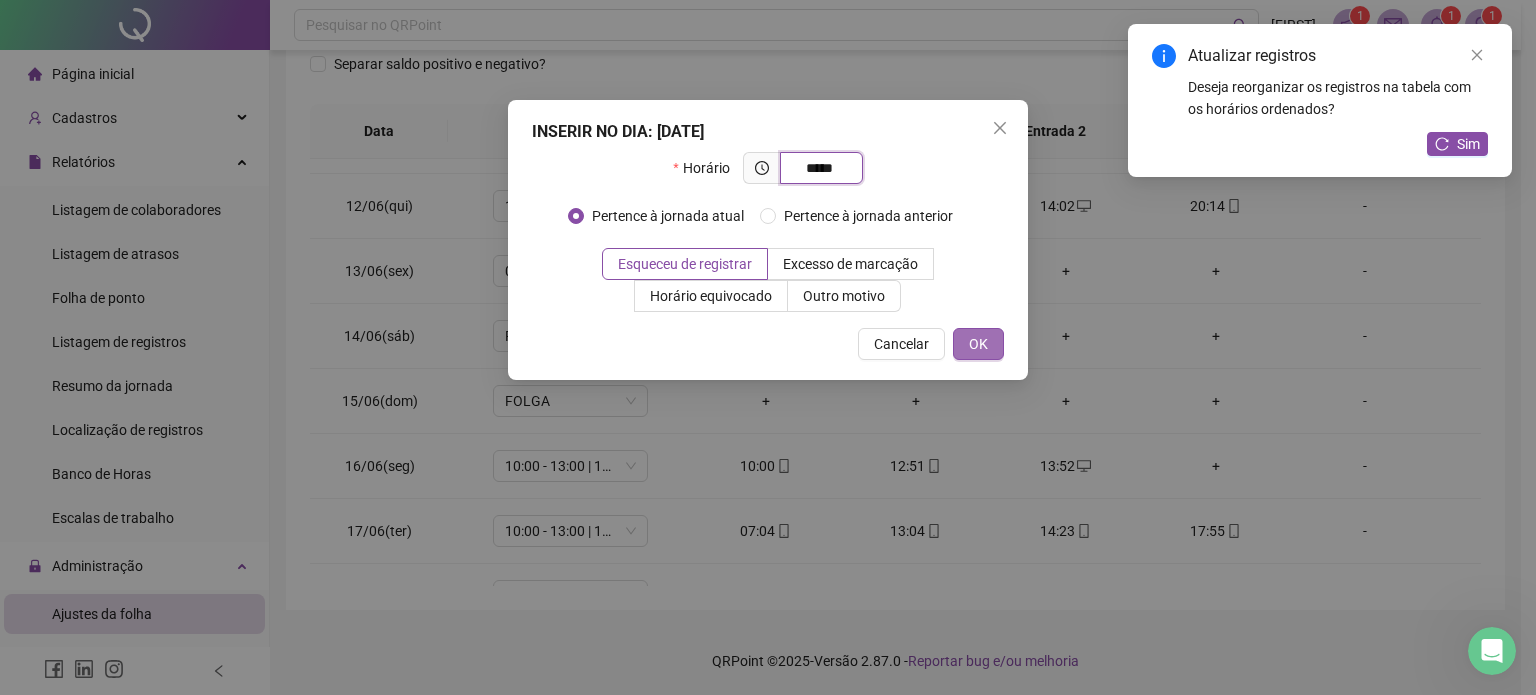 type on "*****" 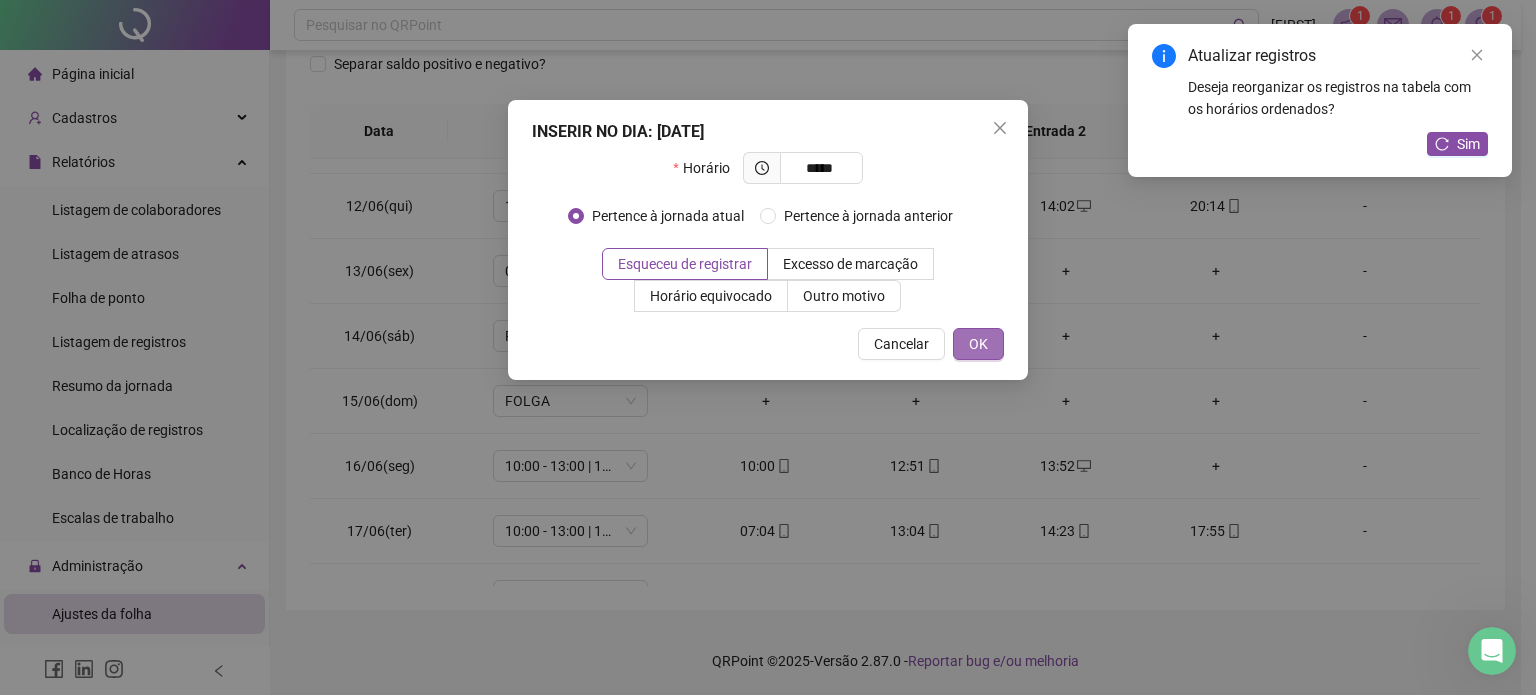click on "OK" at bounding box center (978, 344) 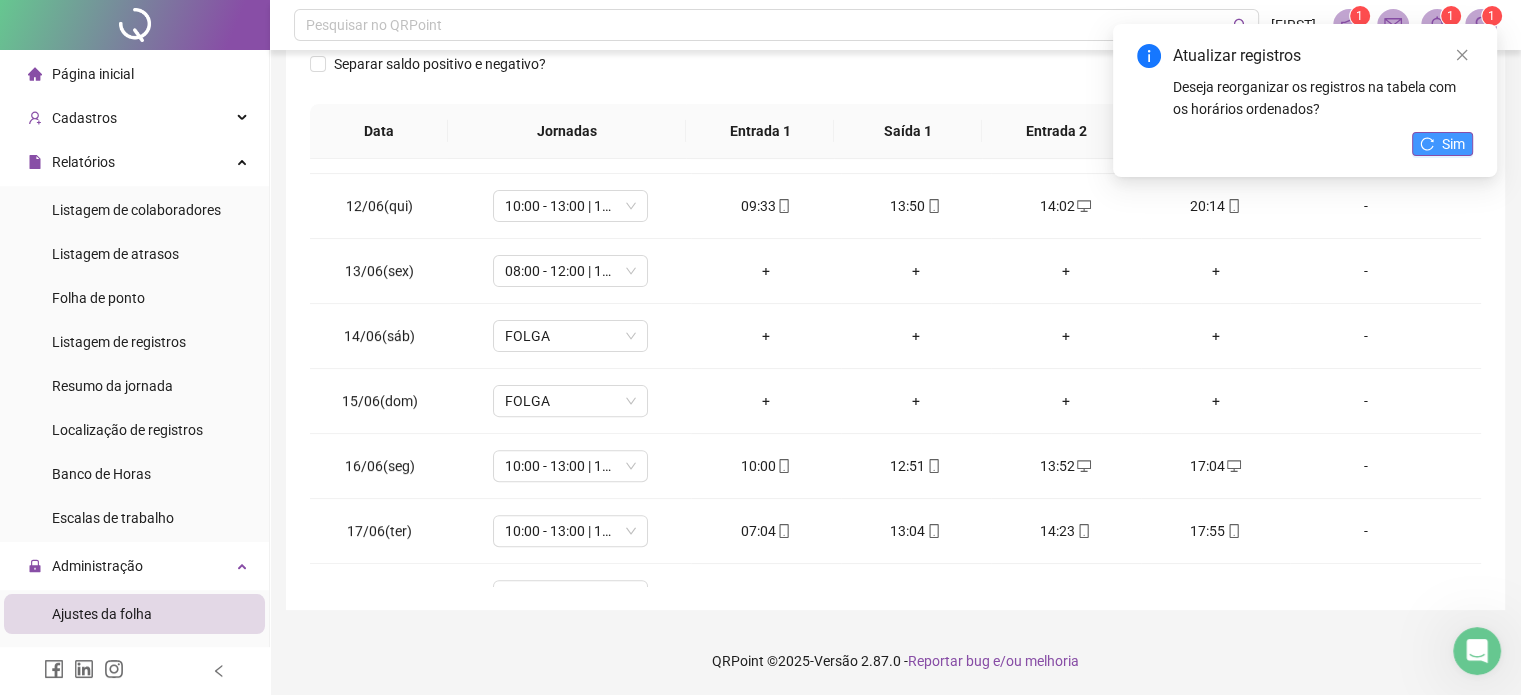 click on "Sim" at bounding box center [1453, 144] 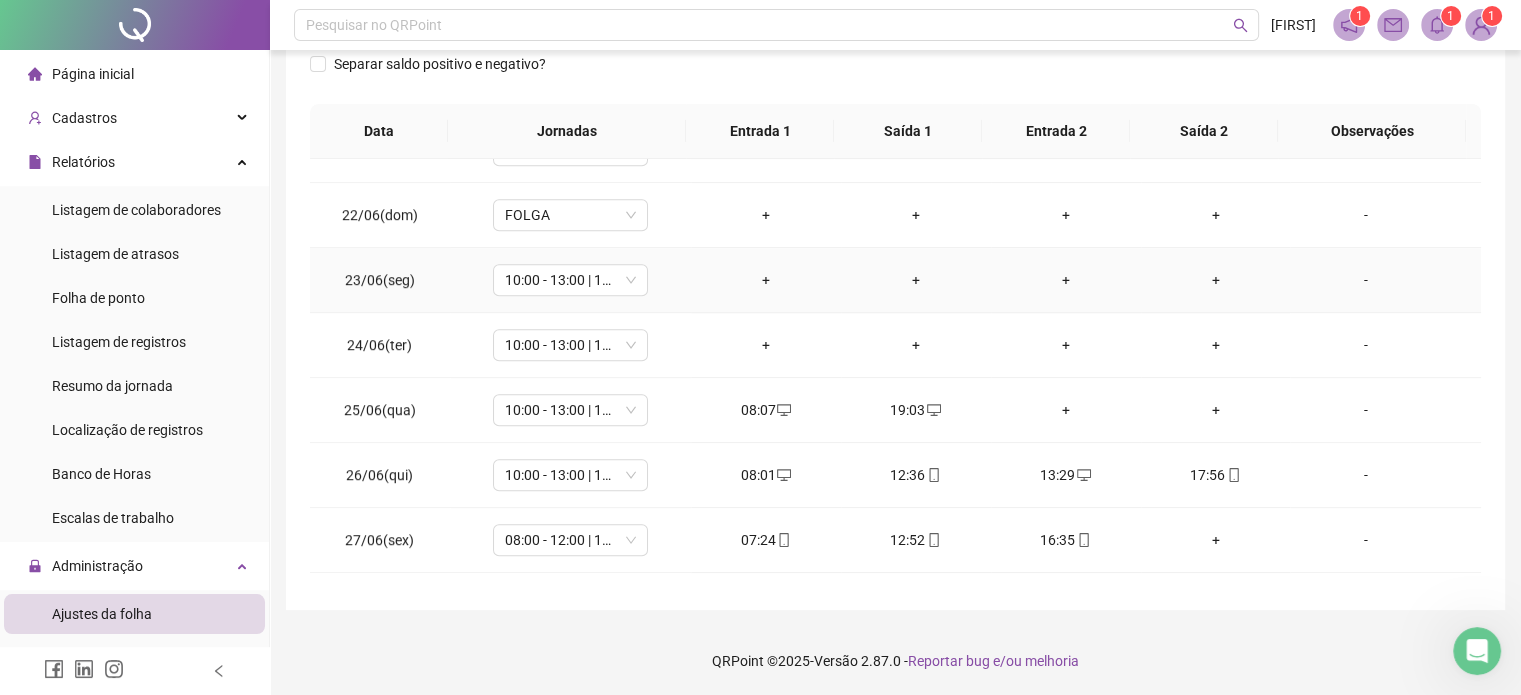 scroll, scrollTop: 1400, scrollLeft: 0, axis: vertical 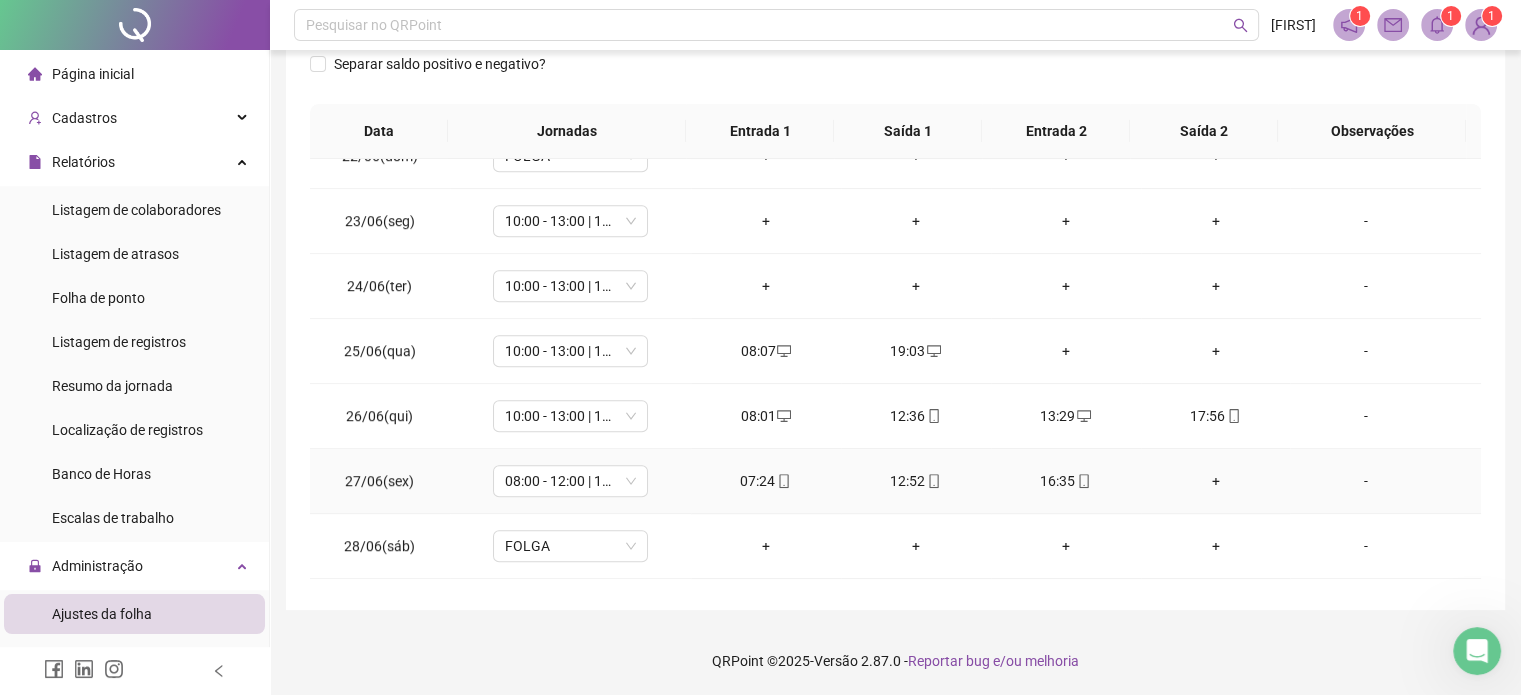 click on "+" at bounding box center [1216, 481] 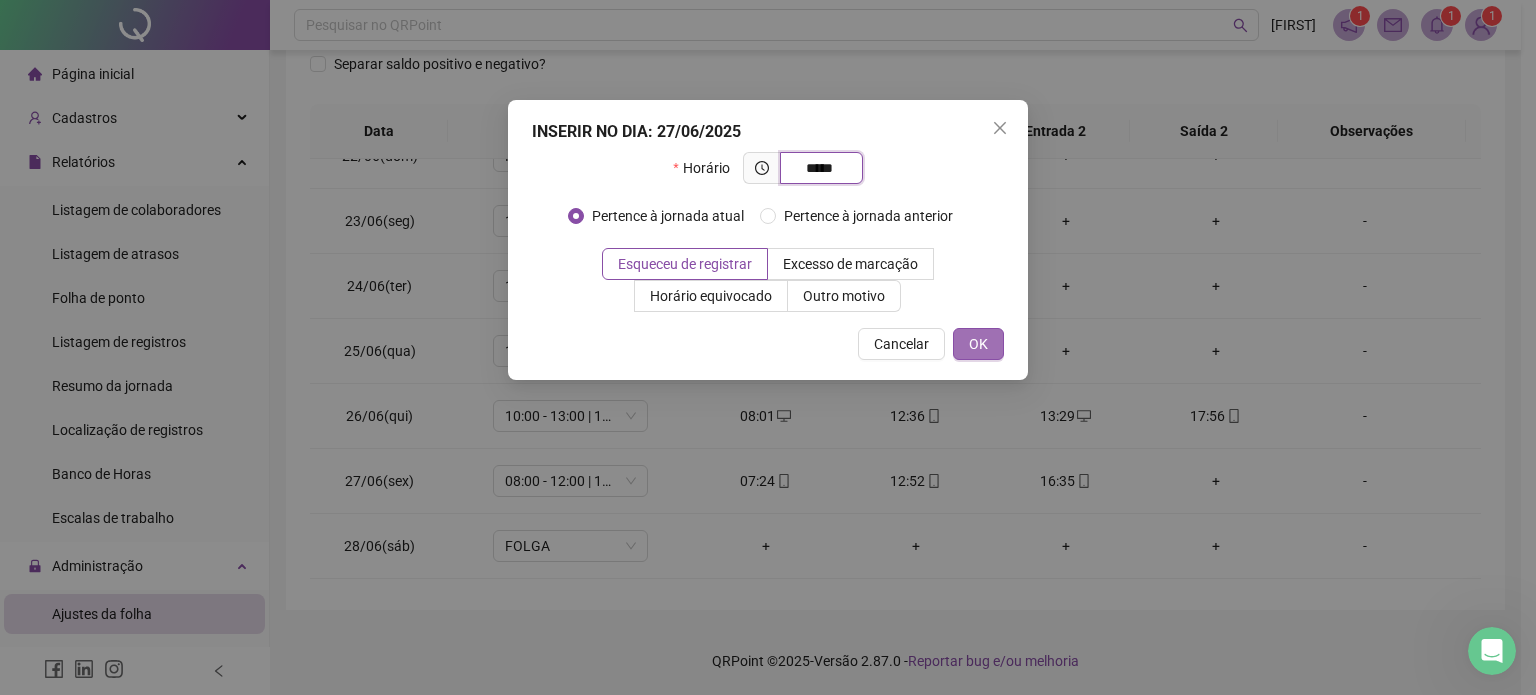 type on "*****" 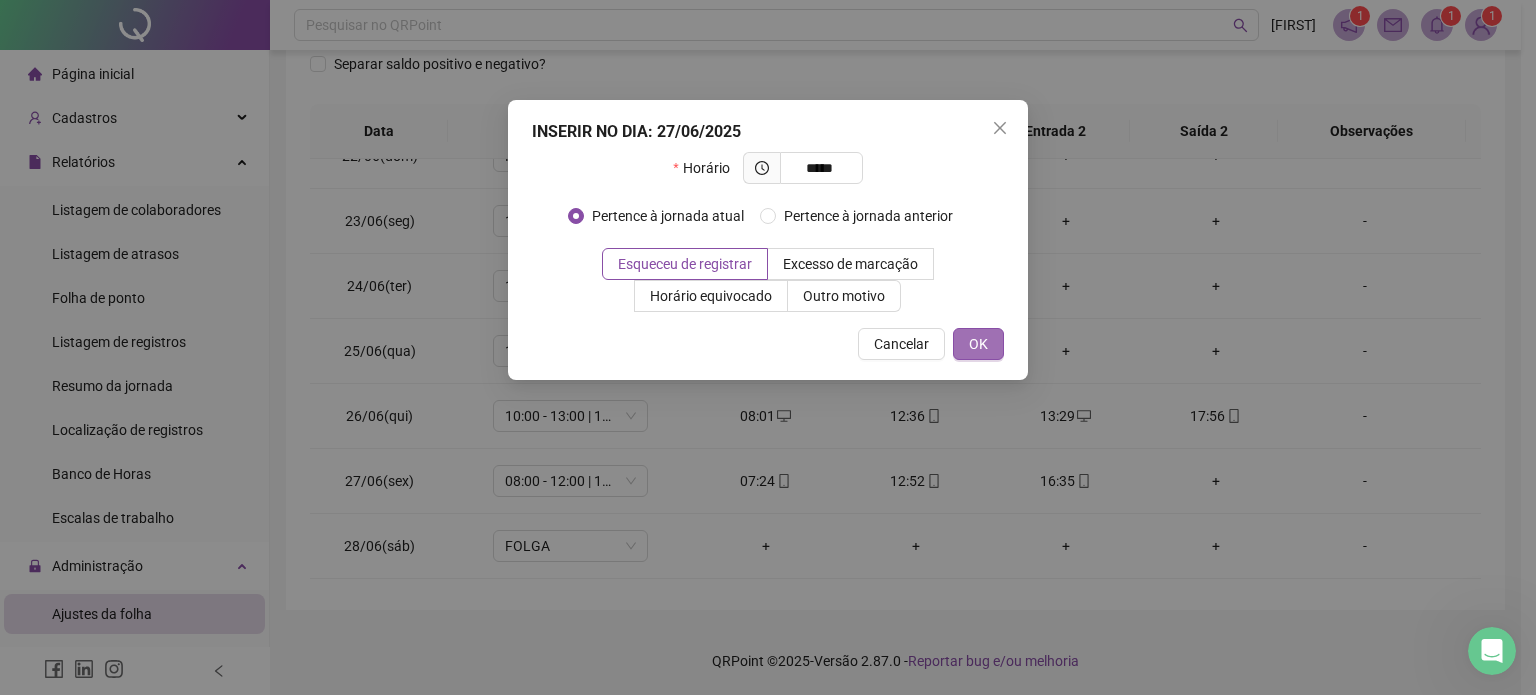 click on "OK" at bounding box center (978, 344) 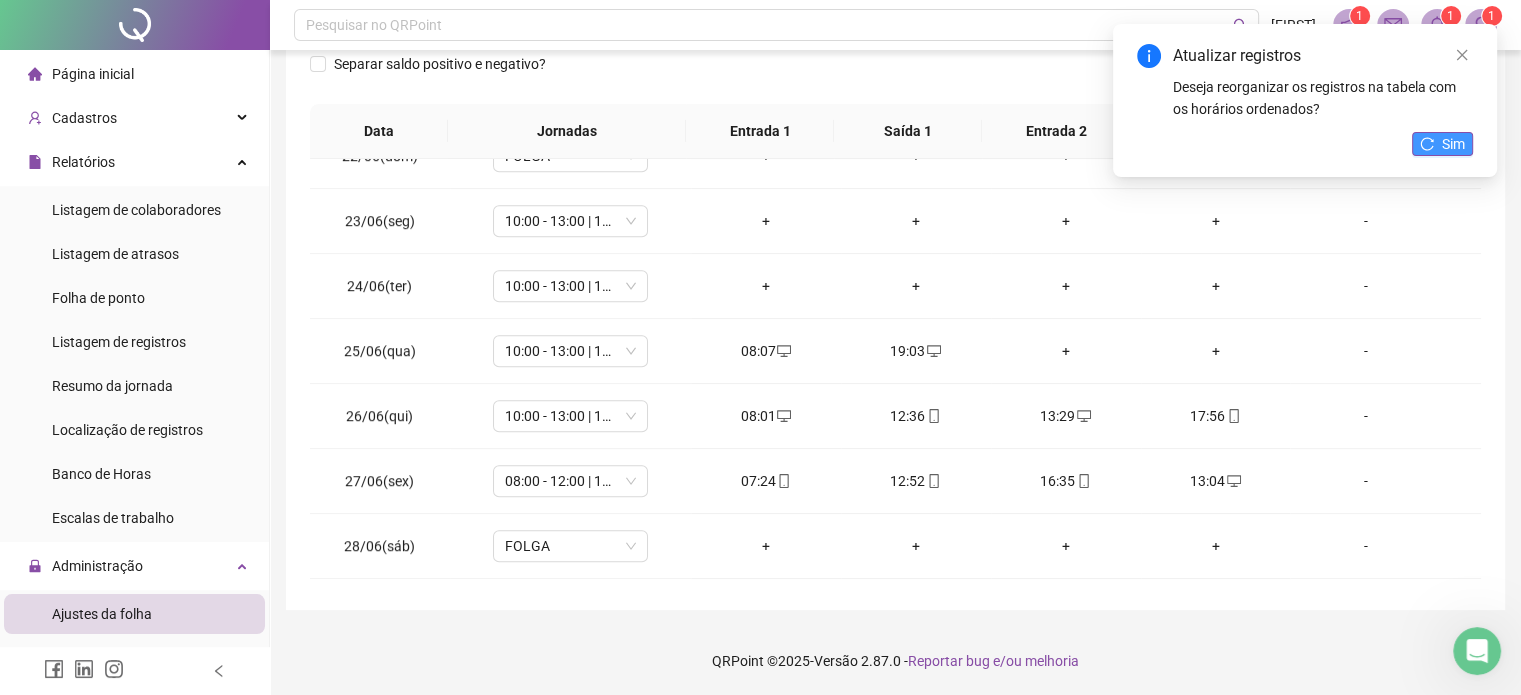 click on "Sim" at bounding box center (1442, 144) 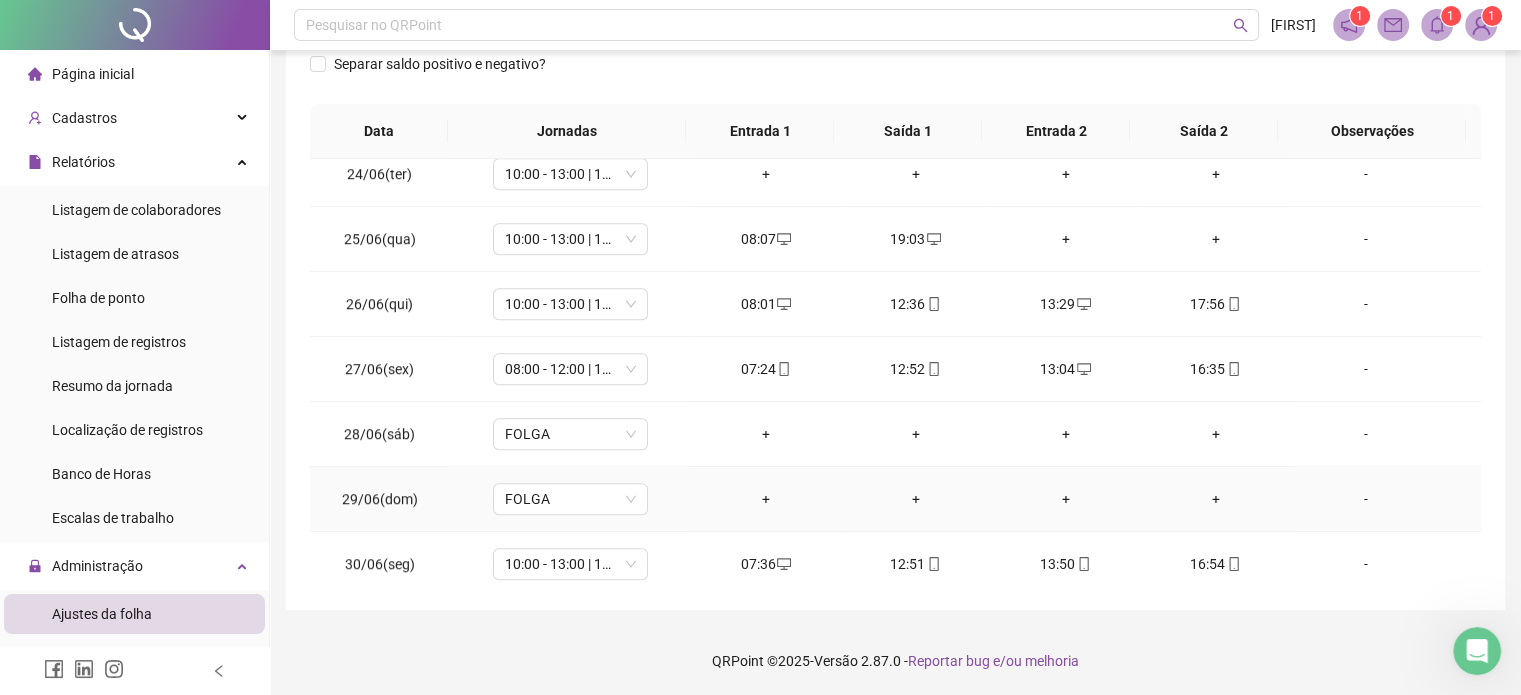 scroll, scrollTop: 1516, scrollLeft: 0, axis: vertical 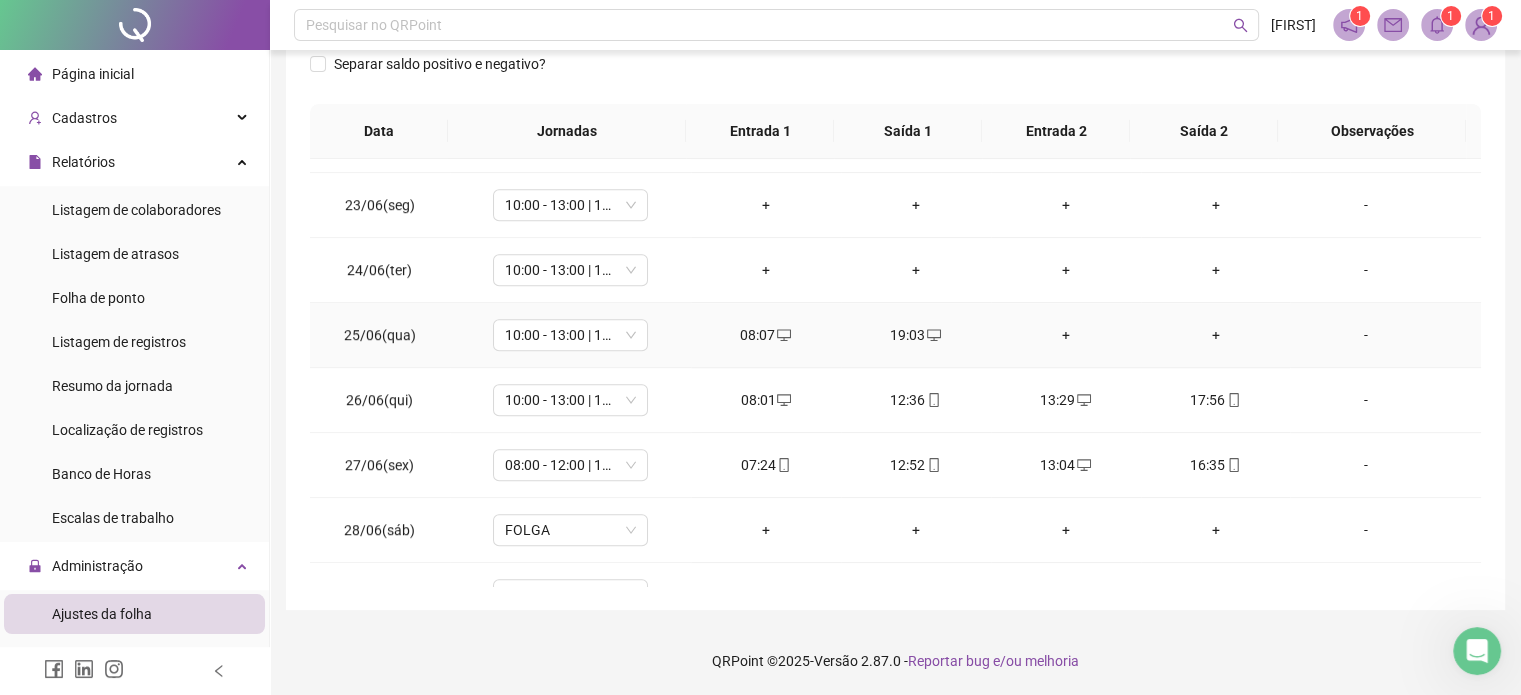click on "+" at bounding box center (1066, 335) 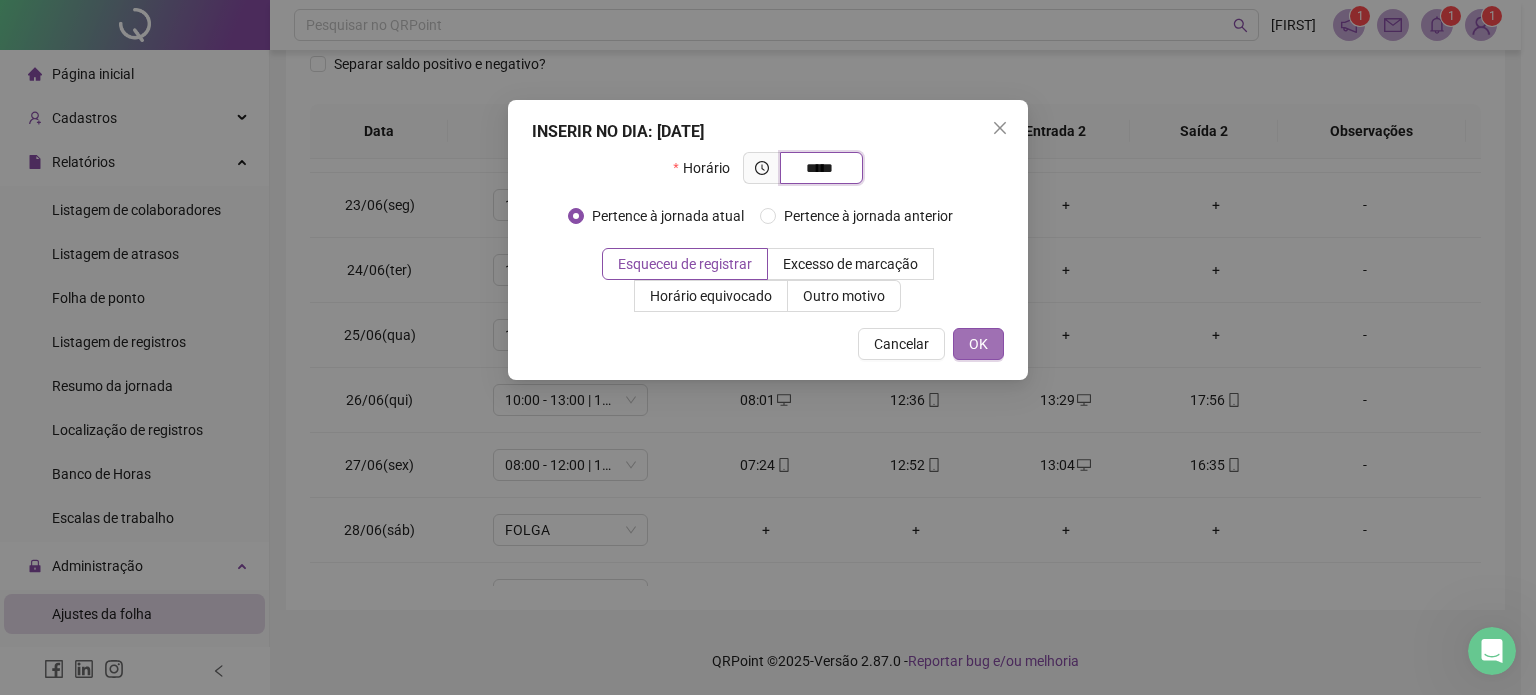 type on "*****" 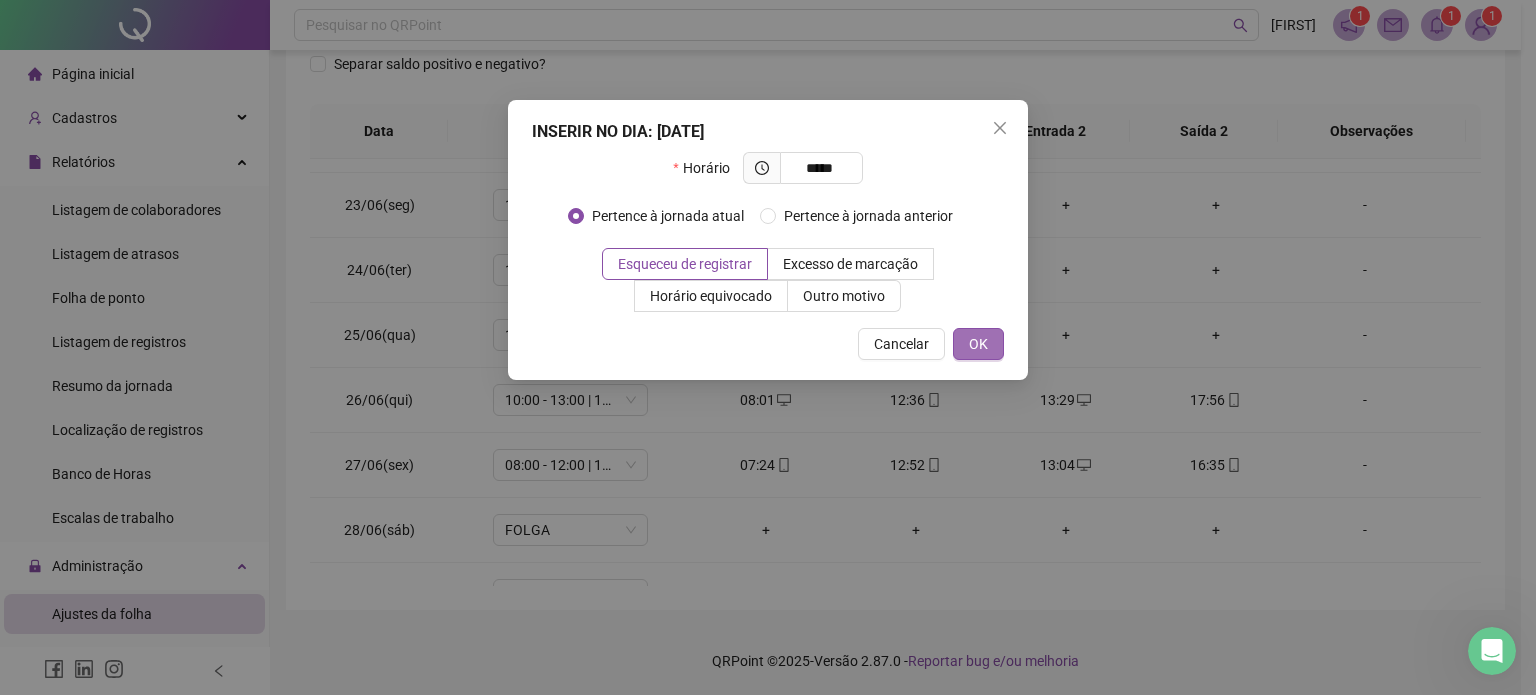 click on "OK" at bounding box center (978, 344) 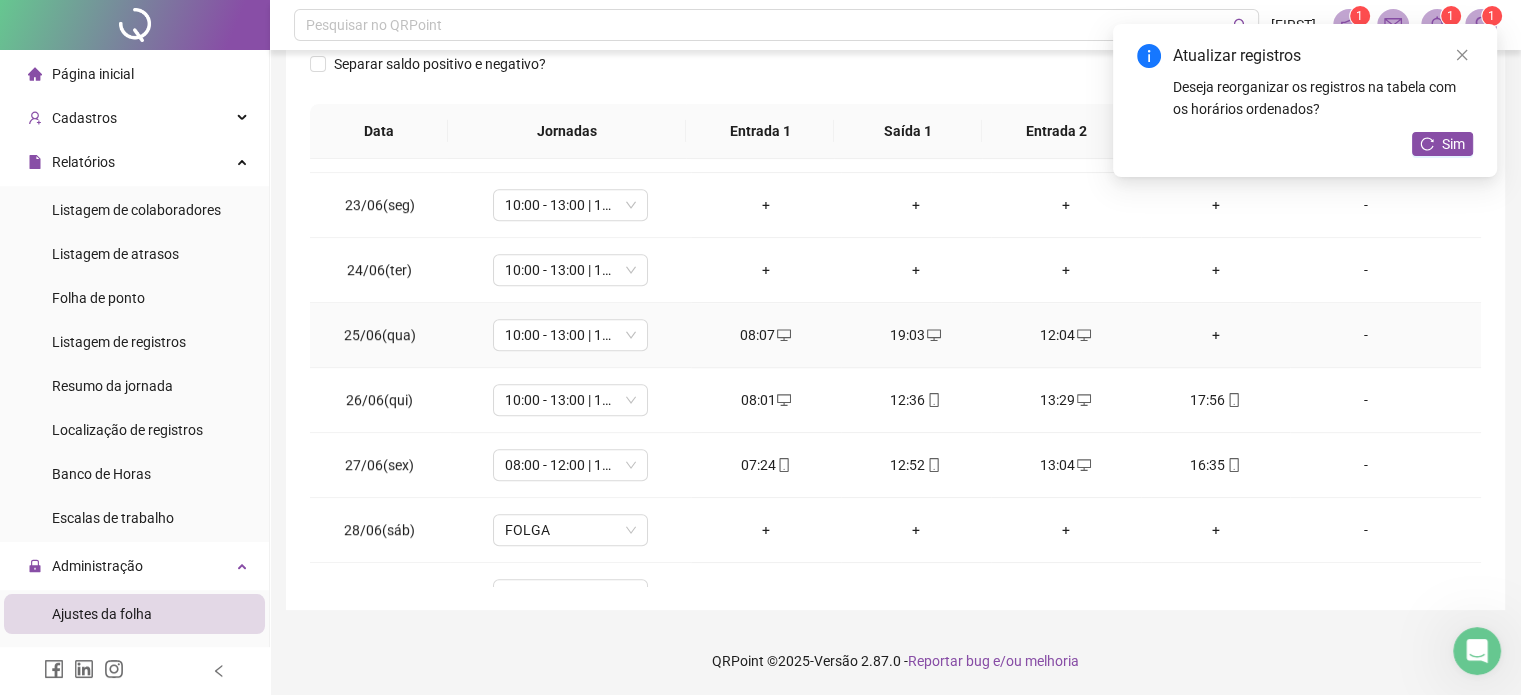 click on "+" at bounding box center (1216, 335) 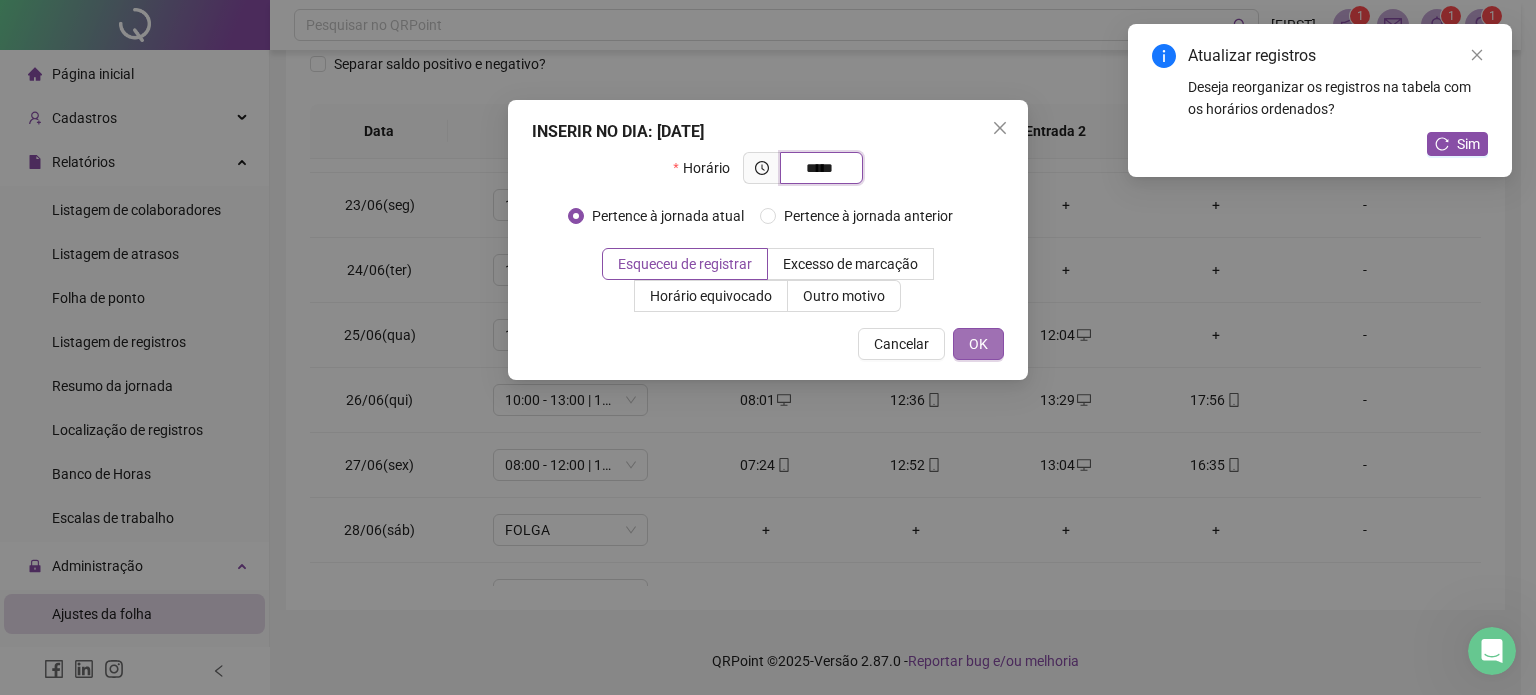 type on "*****" 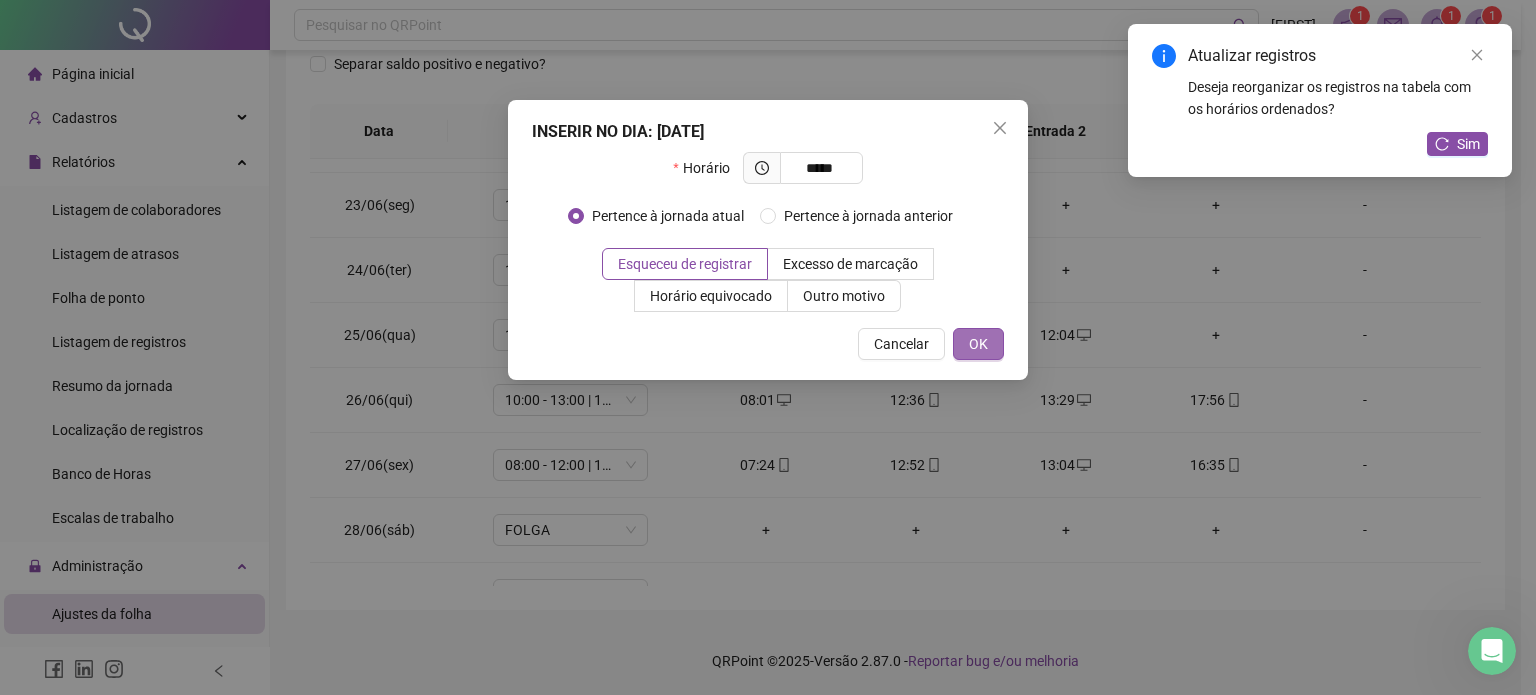 click on "OK" at bounding box center [978, 344] 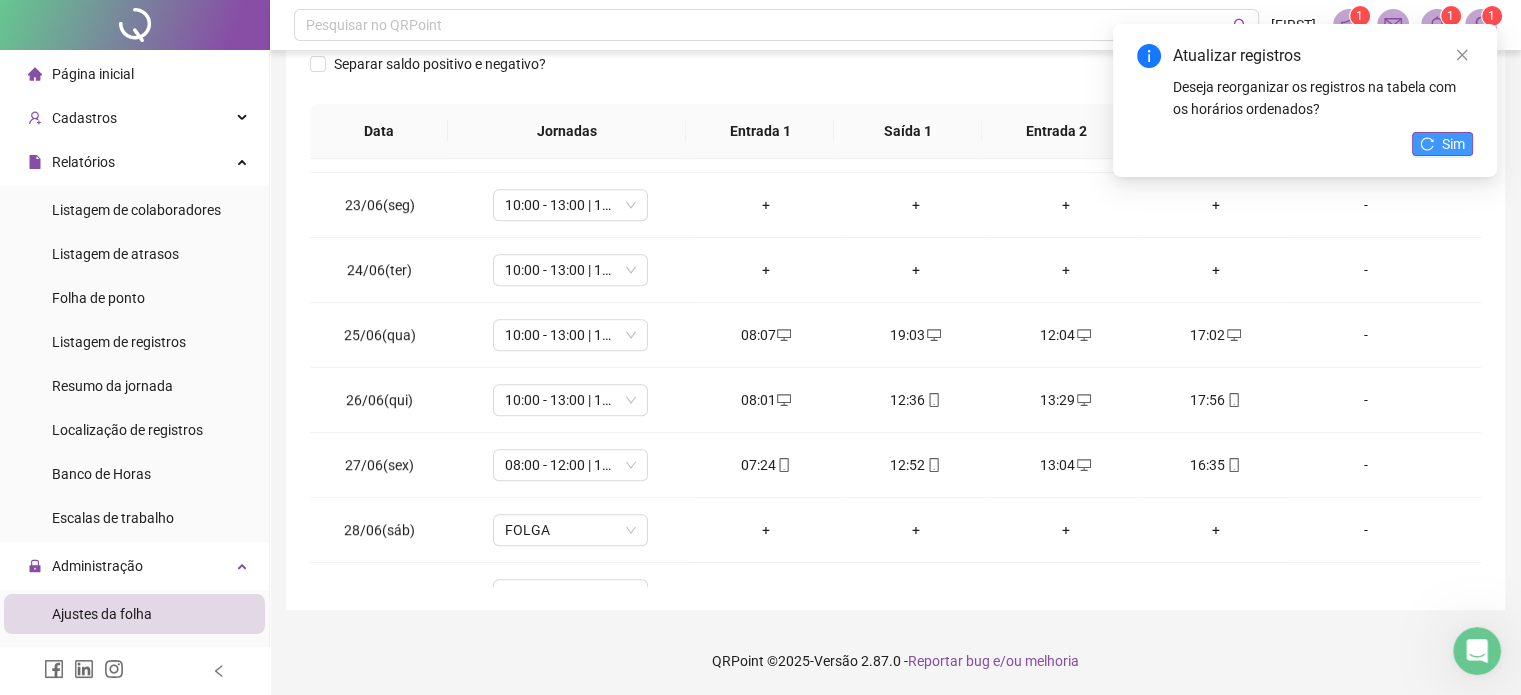 click 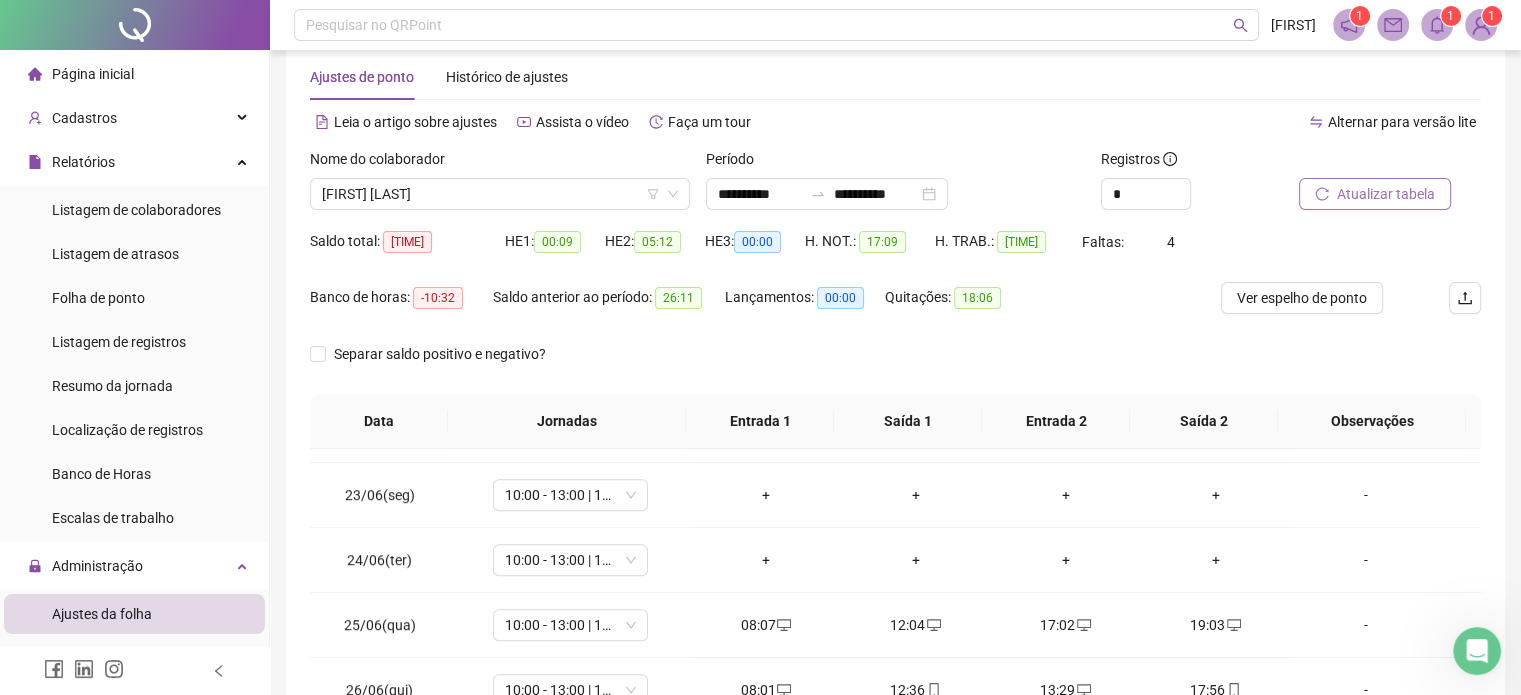 scroll, scrollTop: 0, scrollLeft: 0, axis: both 